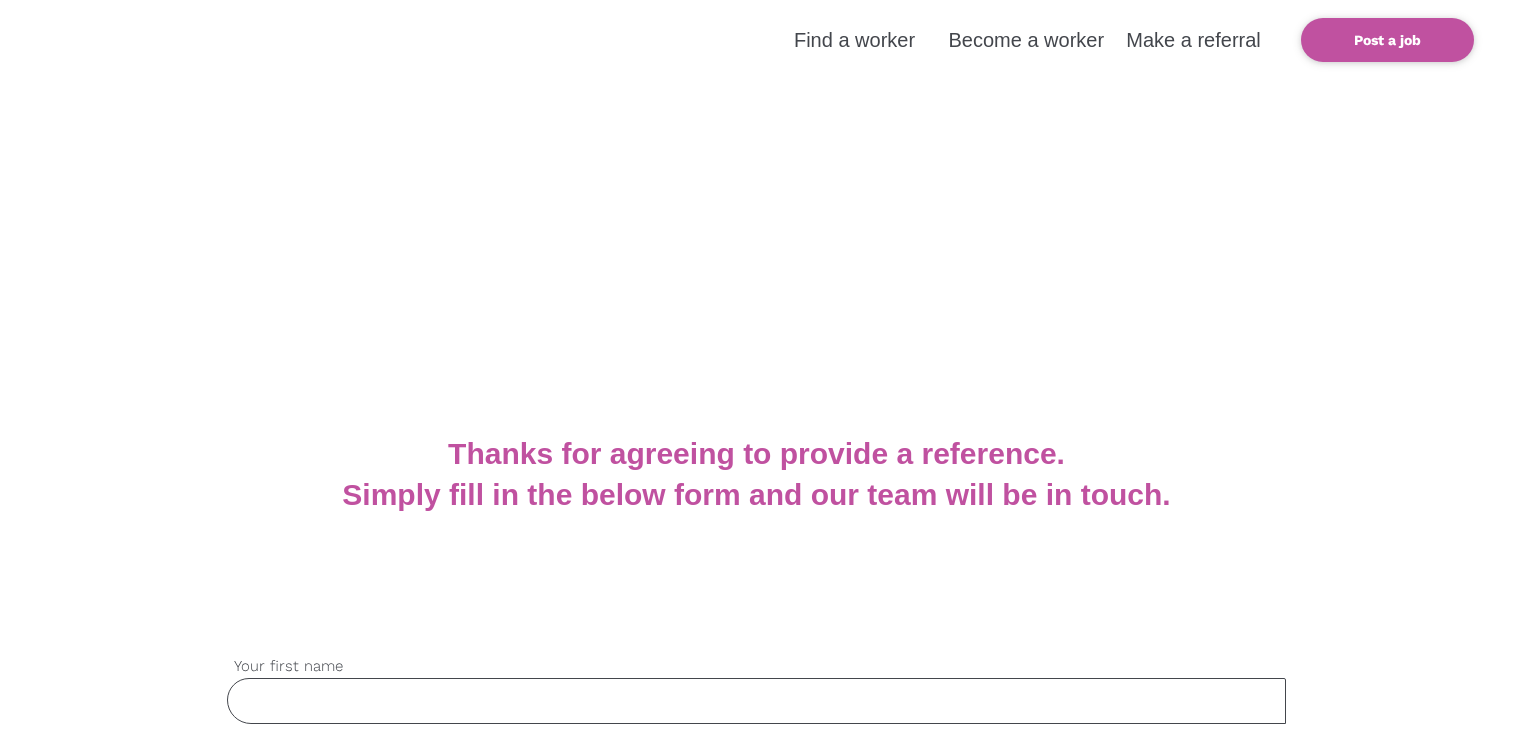 scroll, scrollTop: 0, scrollLeft: 0, axis: both 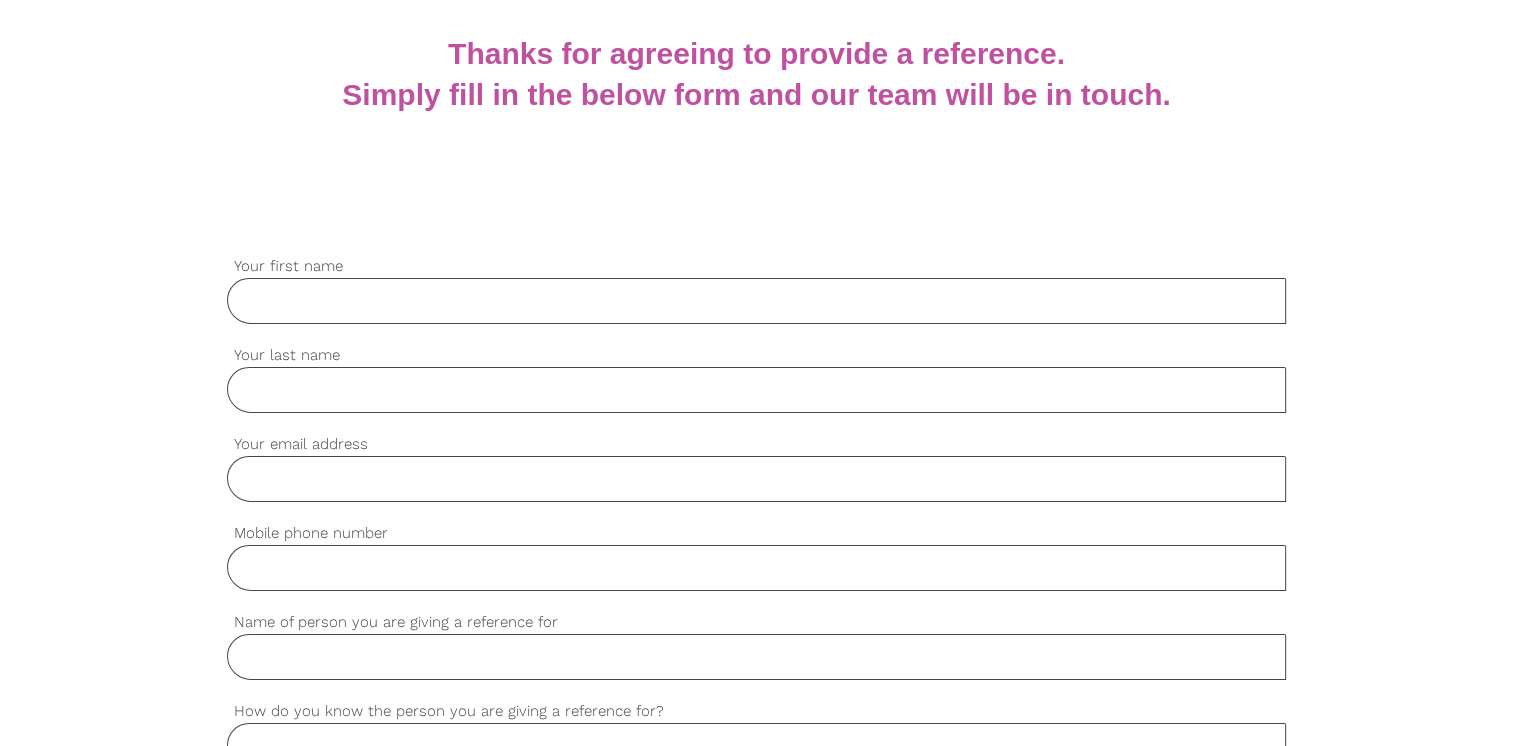click on "Your first name" at bounding box center (756, 301) 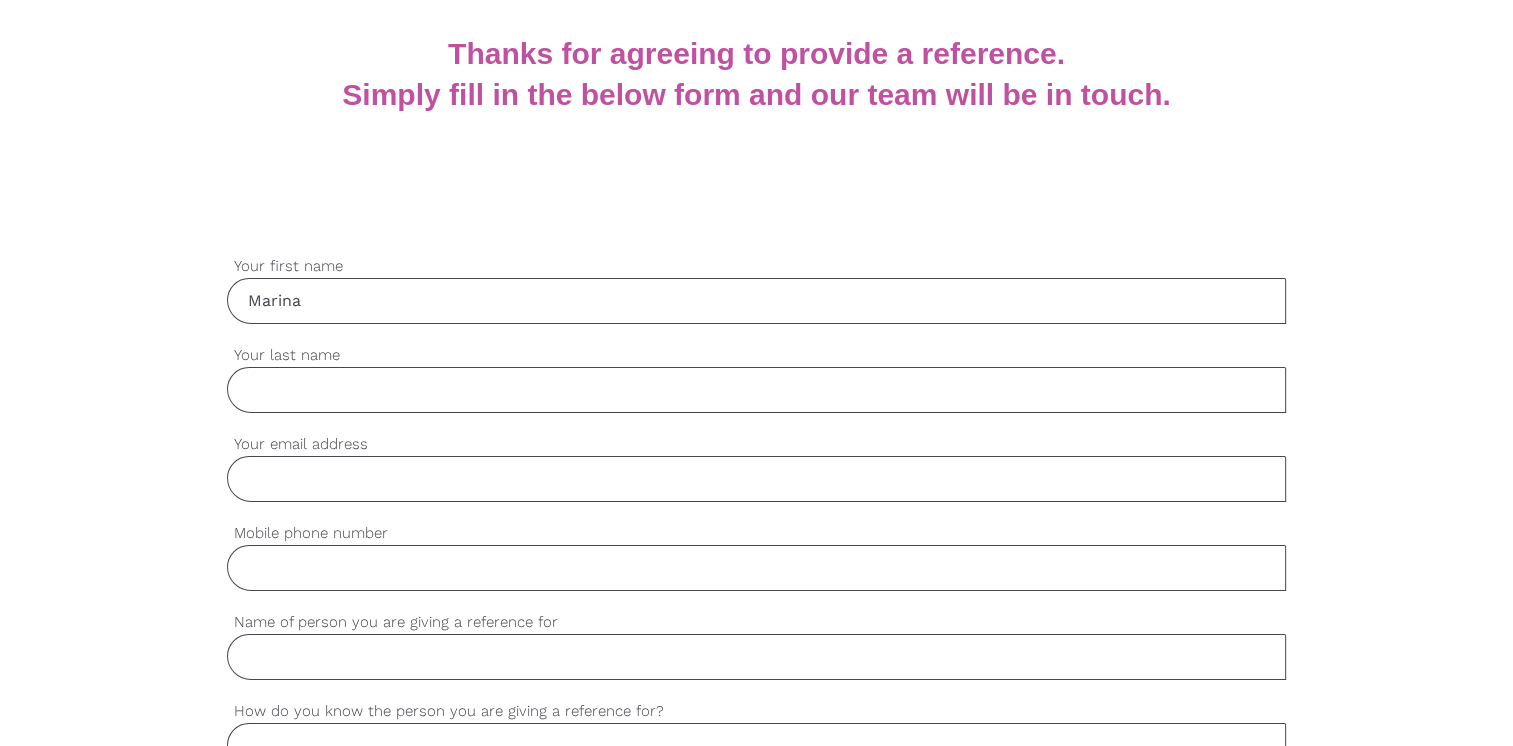 type on "Marina" 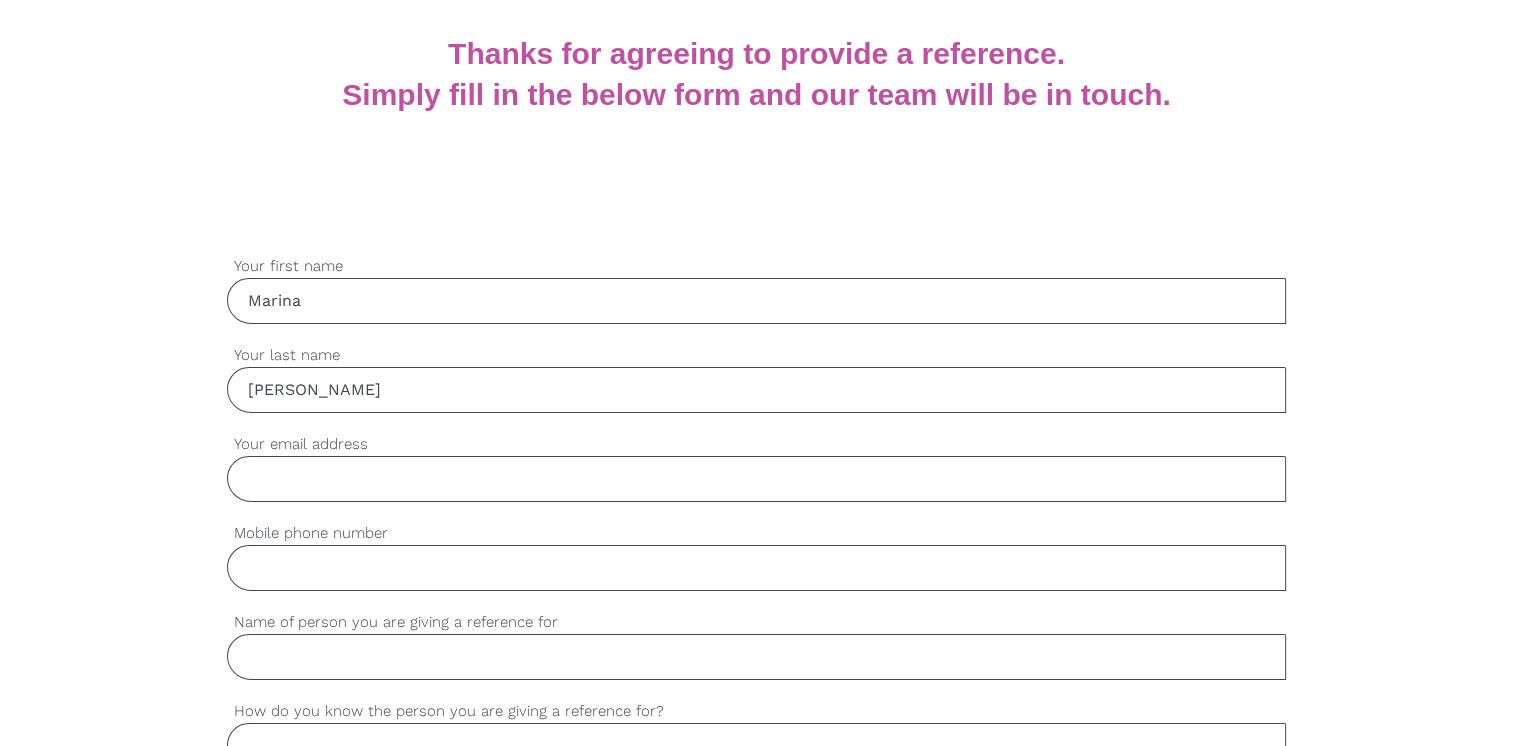type on "[PERSON_NAME]" 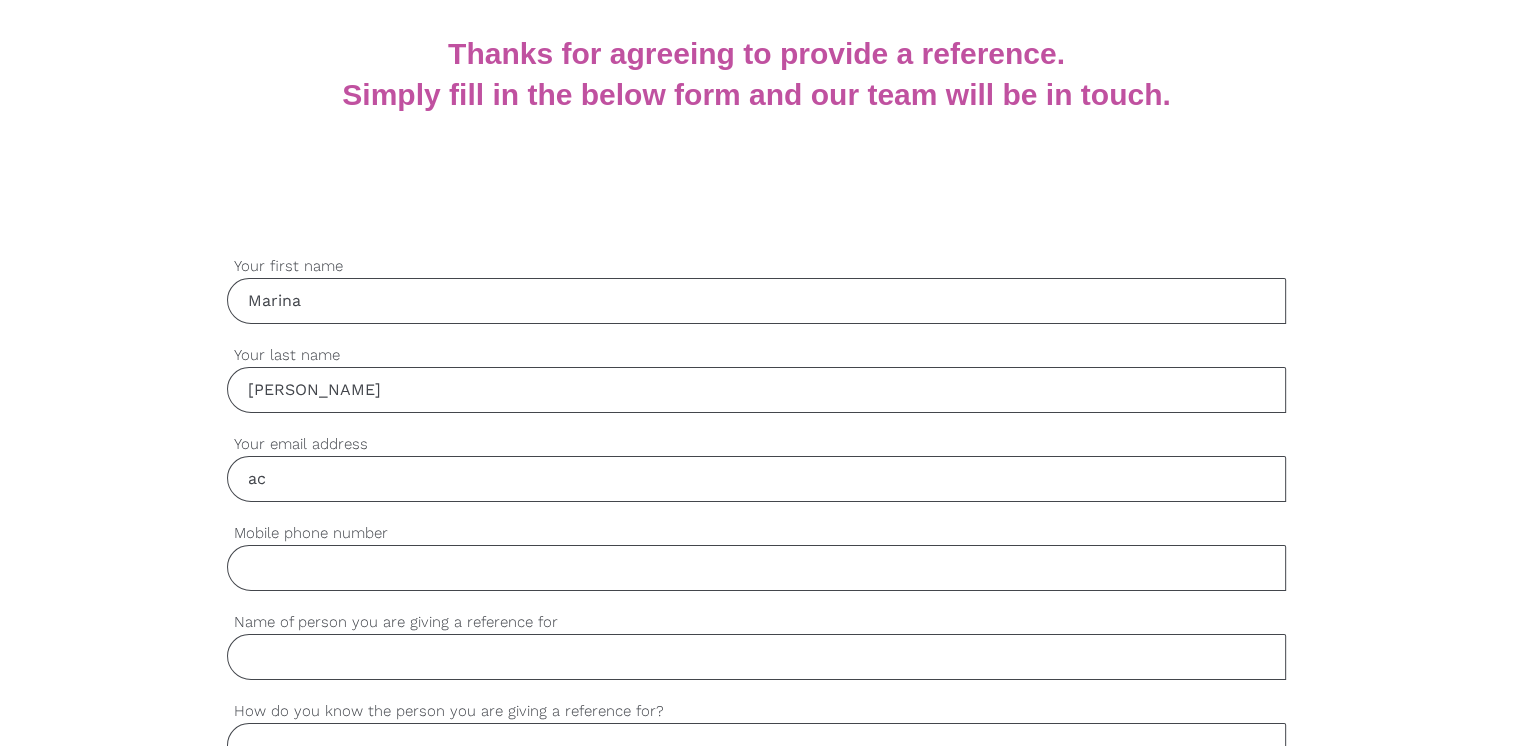 type on "[EMAIL_ADDRESS][DOMAIN_NAME]" 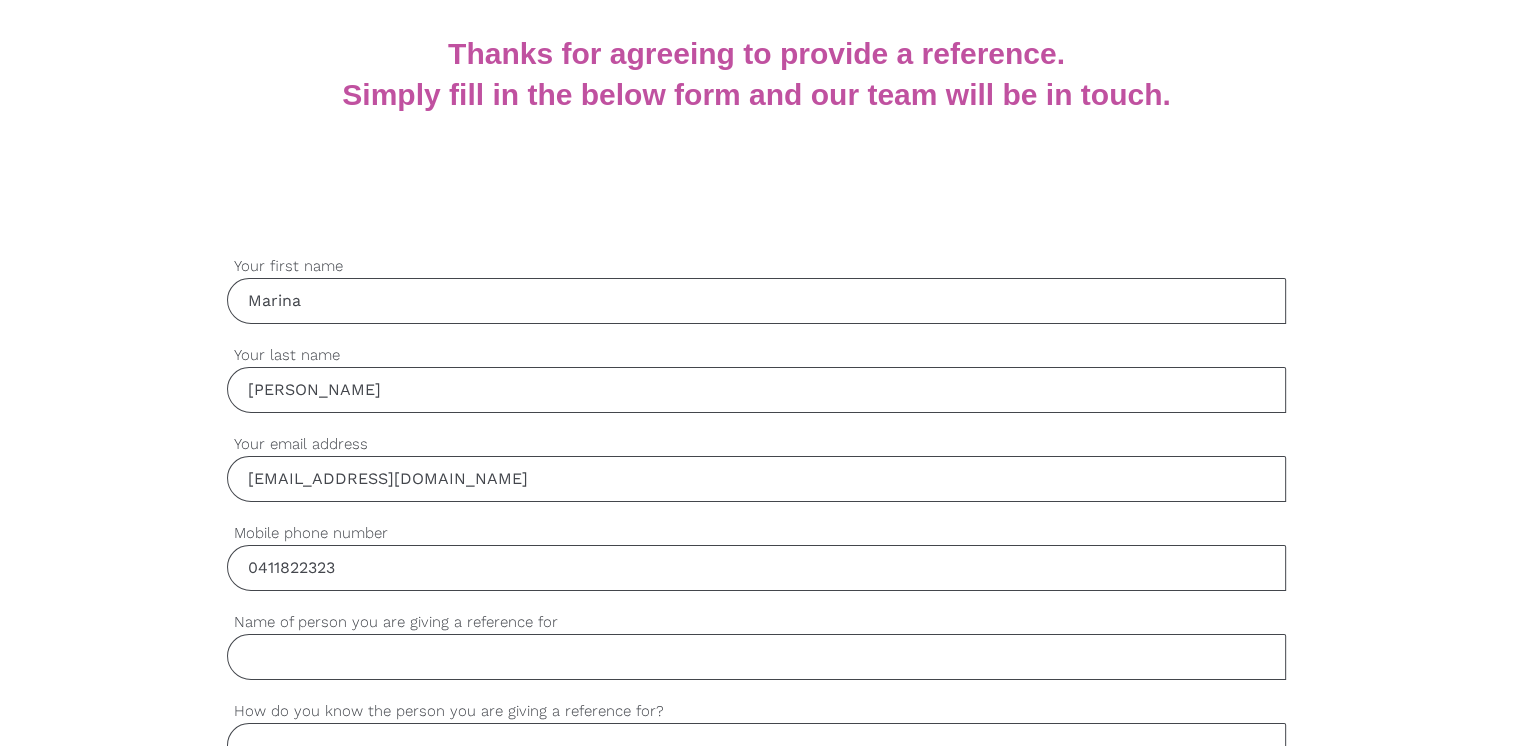 type on "0411822323" 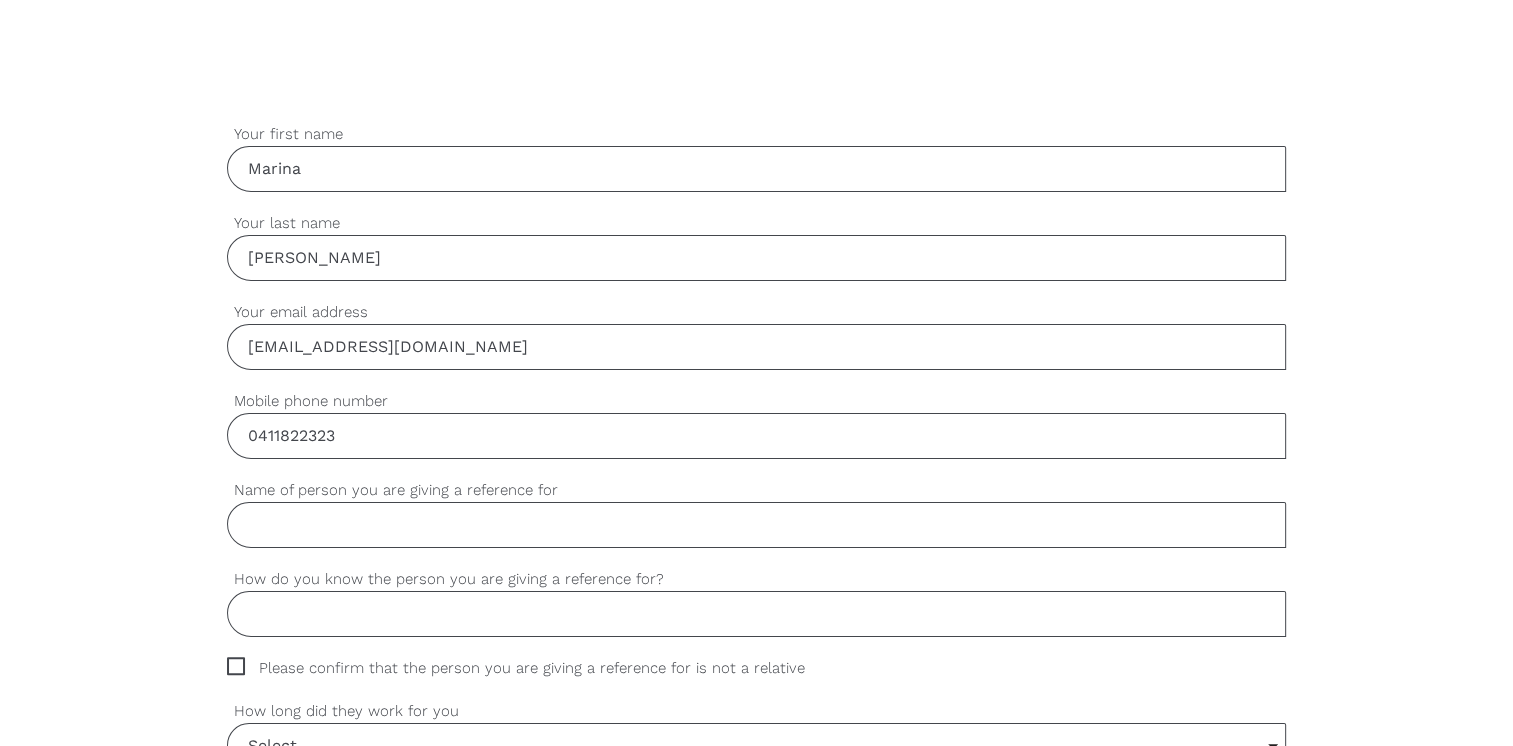 scroll, scrollTop: 600, scrollLeft: 0, axis: vertical 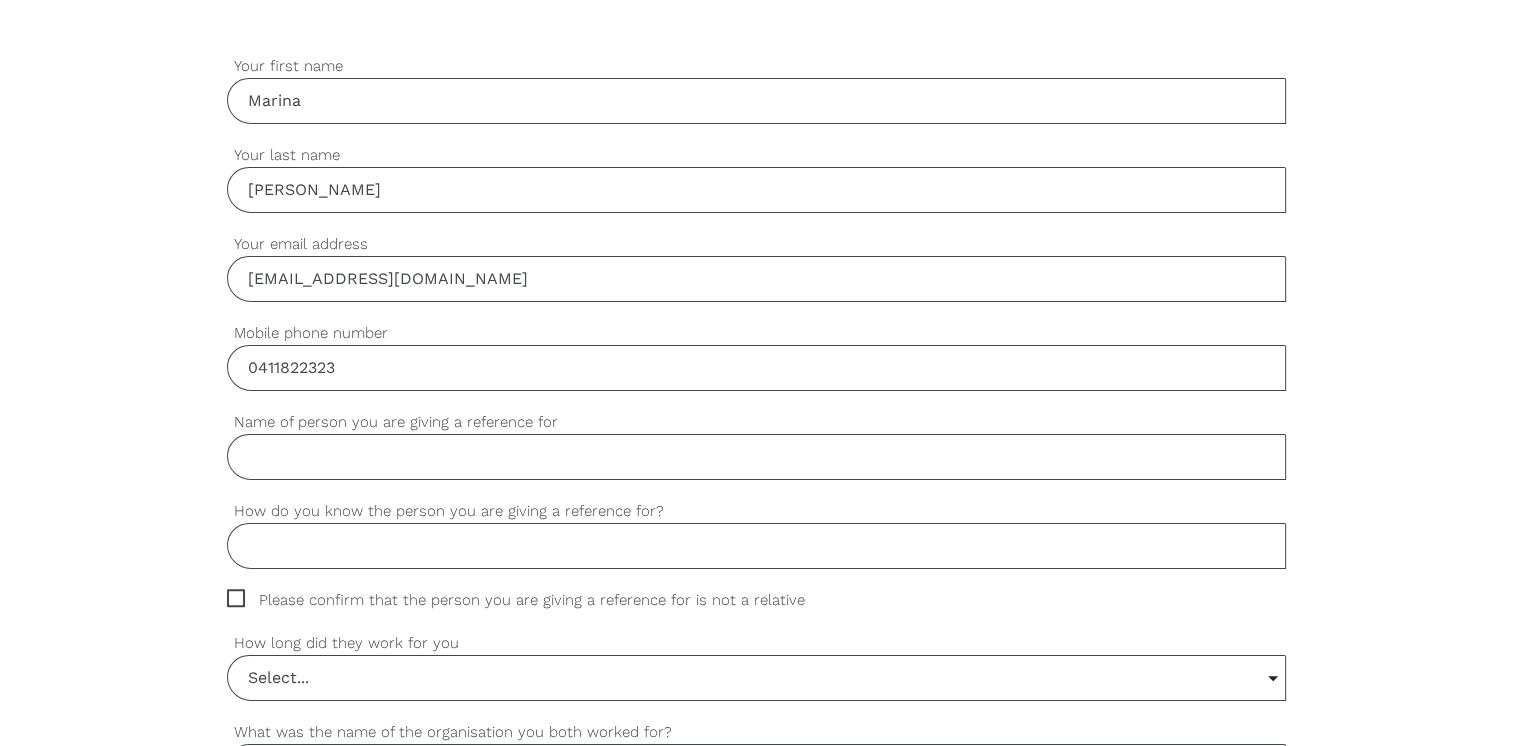 click on "Name of person you are giving a reference for" at bounding box center [756, 457] 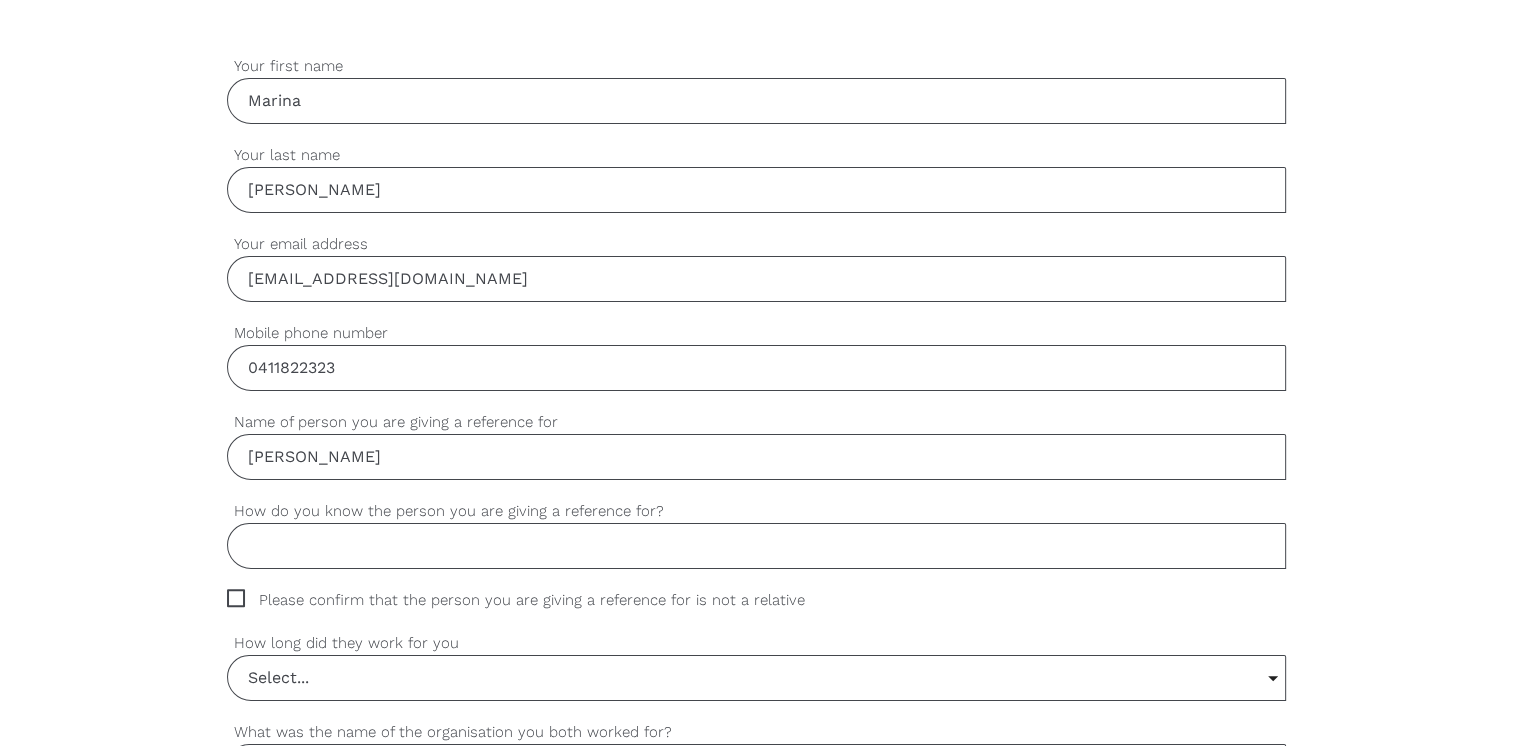 type on "[PERSON_NAME]" 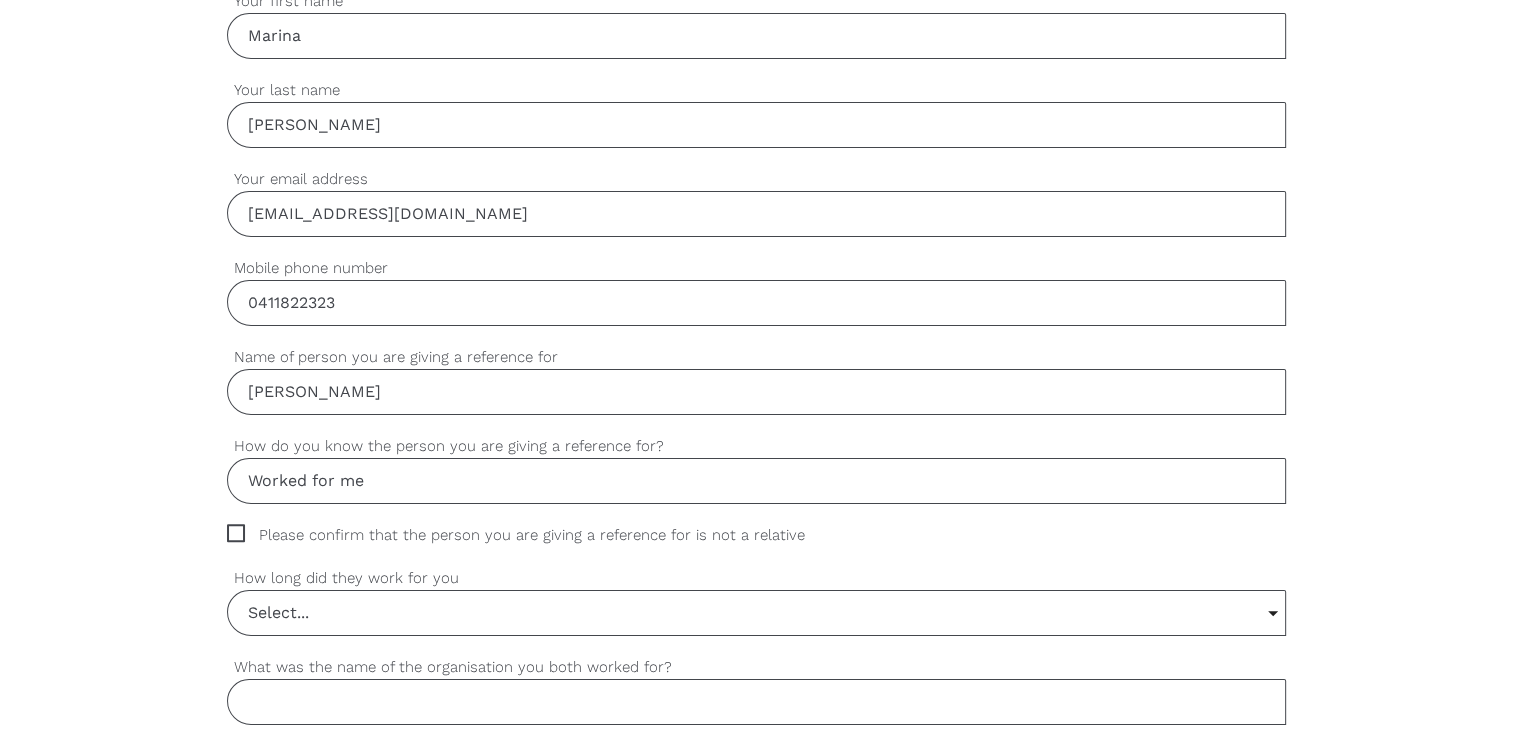 scroll, scrollTop: 700, scrollLeft: 0, axis: vertical 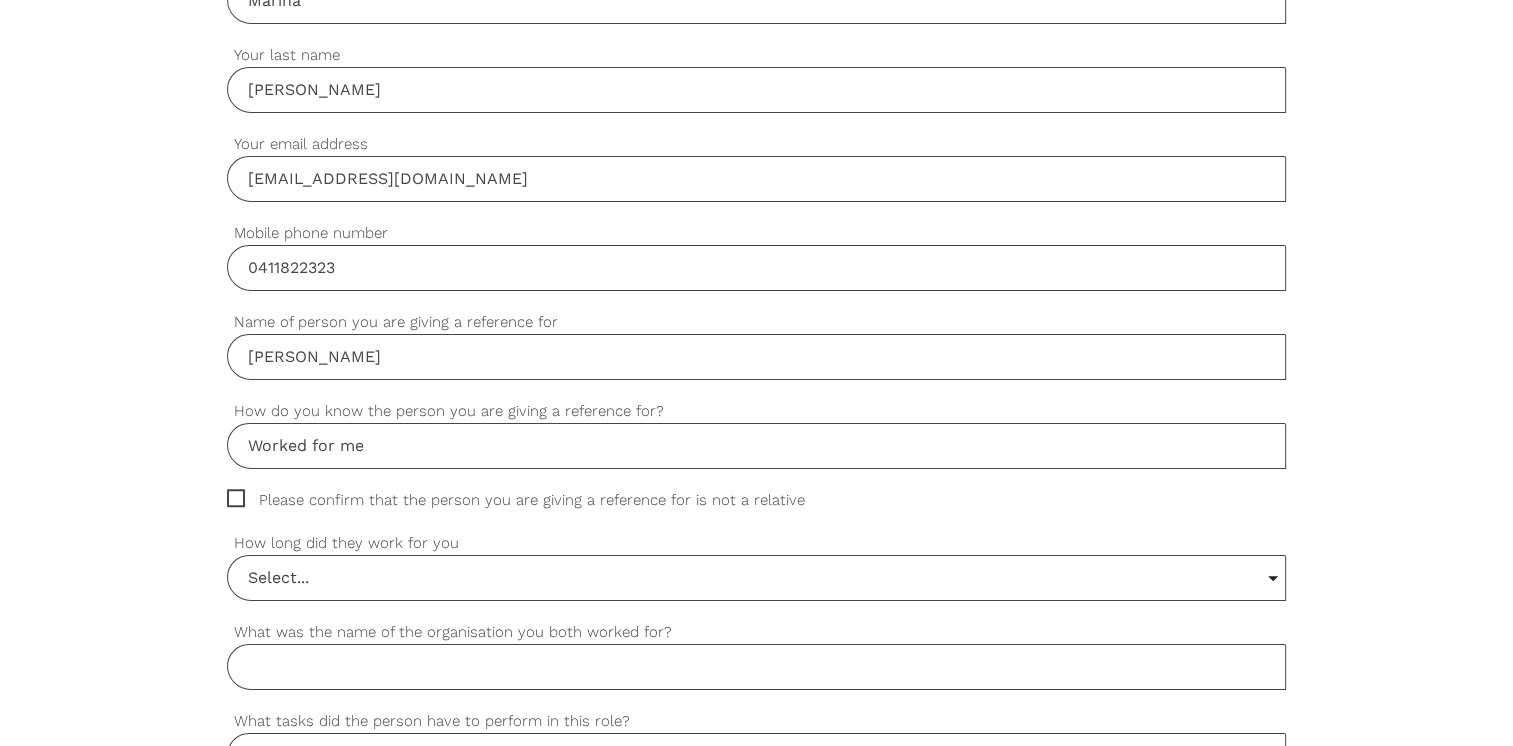 type on "Worked for me" 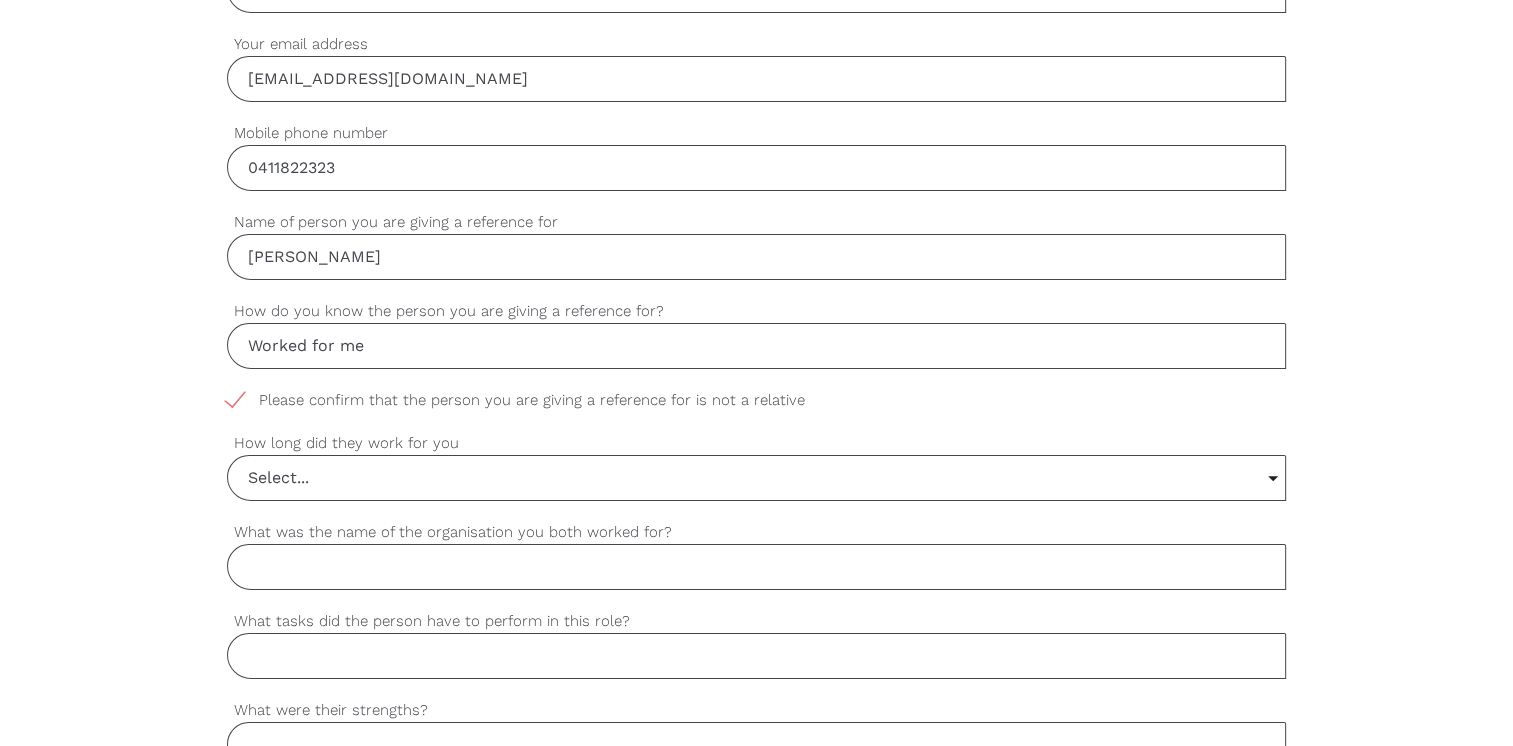 scroll, scrollTop: 900, scrollLeft: 0, axis: vertical 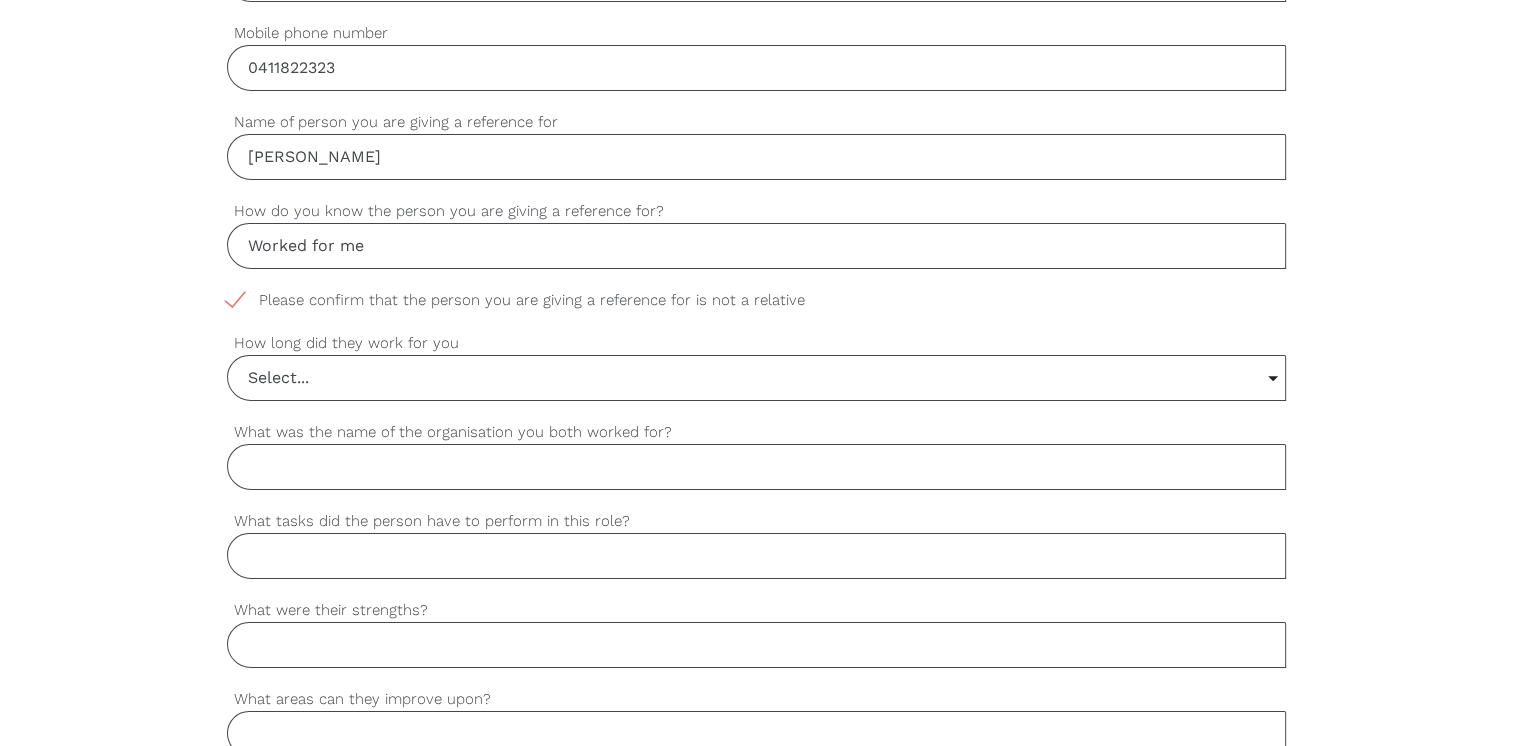 click on "Select..." at bounding box center [756, 378] 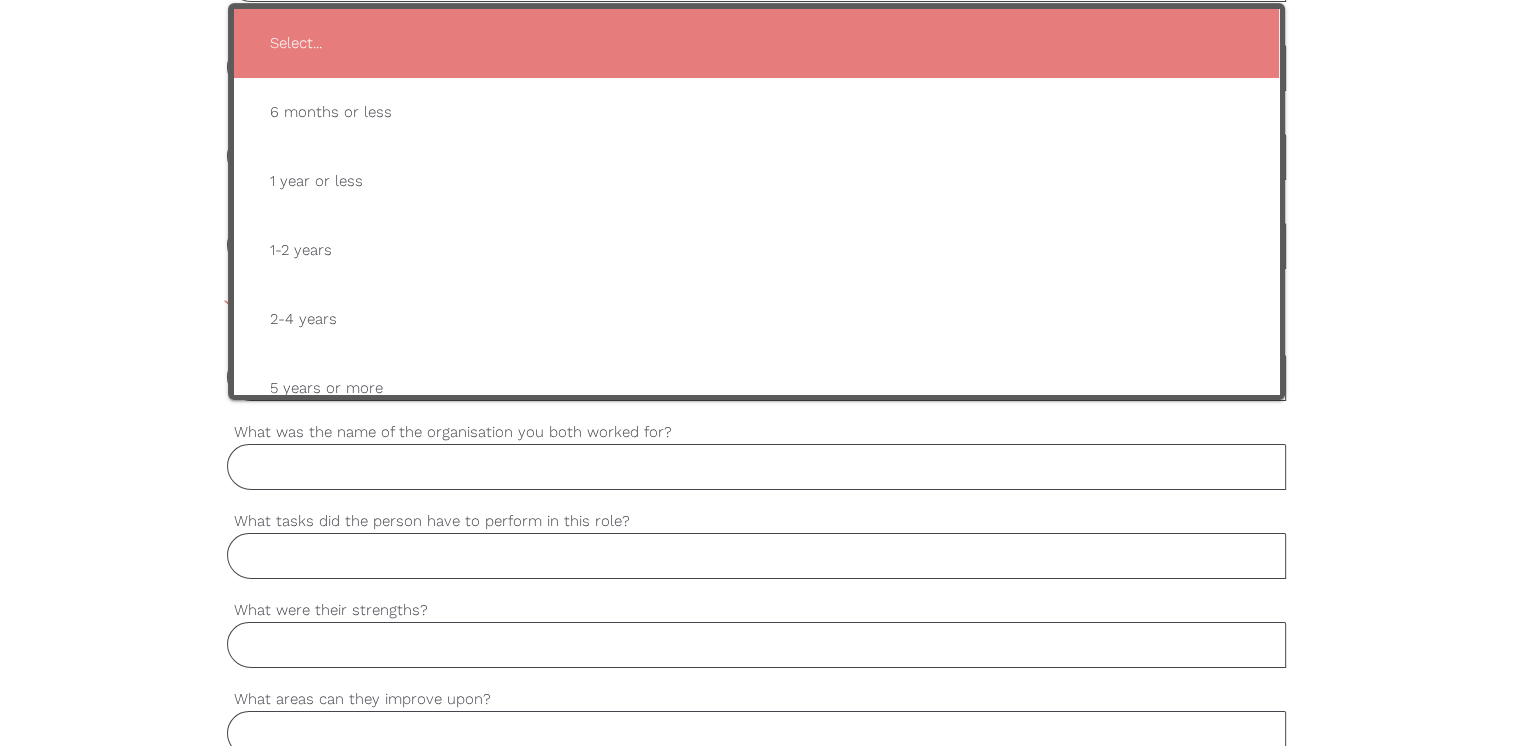 click on "Find a worker        Become a worker       Make a referral                 settings     Post a job             Thanks for agreeing to provide a reference.  Simply fill in the below form and our team will be in touch.                       Find a worker        Become a worker       Make a referral                   settings     Post a job             Thanks for agreeing to provide a reference.  Simply fill in the below form and our team will be in touch.   settings   [PERSON_NAME] Your first name   settings   [PERSON_NAME] Your last name   settings   [EMAIL_ADDRESS][DOMAIN_NAME] Your email address   settings   [PHONE_NUMBER] Mobile phone number   settings   [PERSON_NAME] Name of person you are giving a reference for   settings   Worked for me How do you know the person you are giving a reference for?   settings   Please confirm that the person you are giving a reference for is not a relative   settings   Select... Select... 6 months or less" at bounding box center (756, 535) 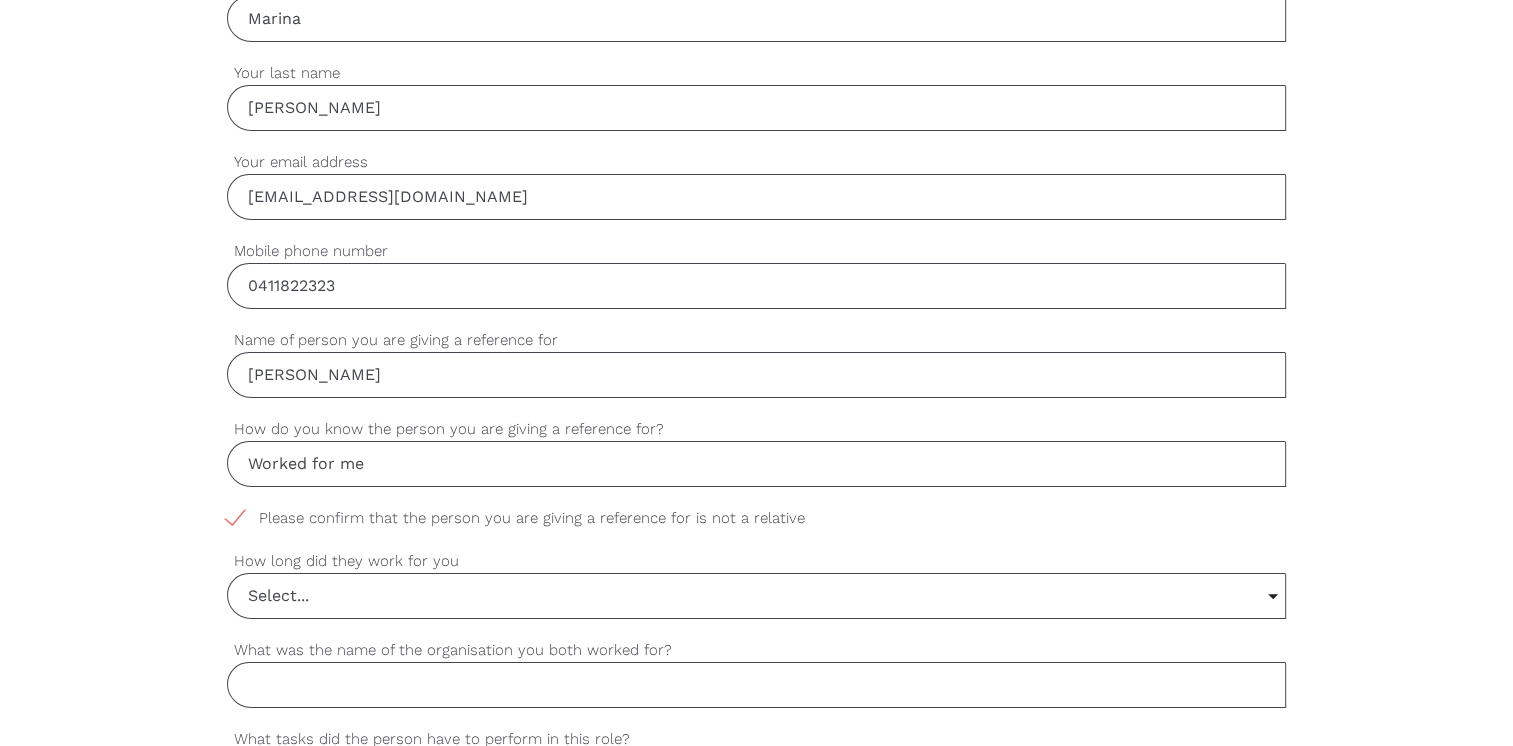 scroll, scrollTop: 800, scrollLeft: 0, axis: vertical 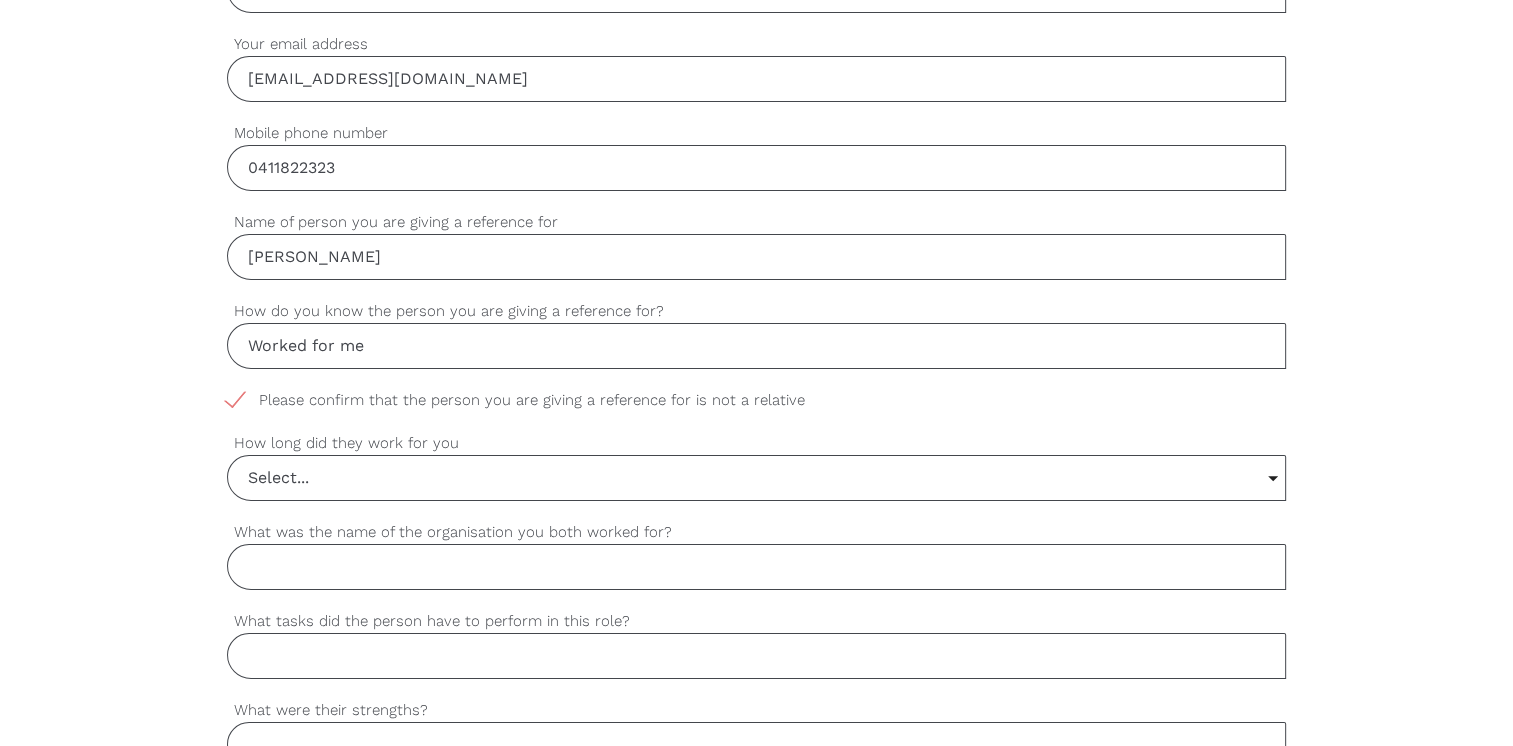 click on "Select..." at bounding box center (756, 478) 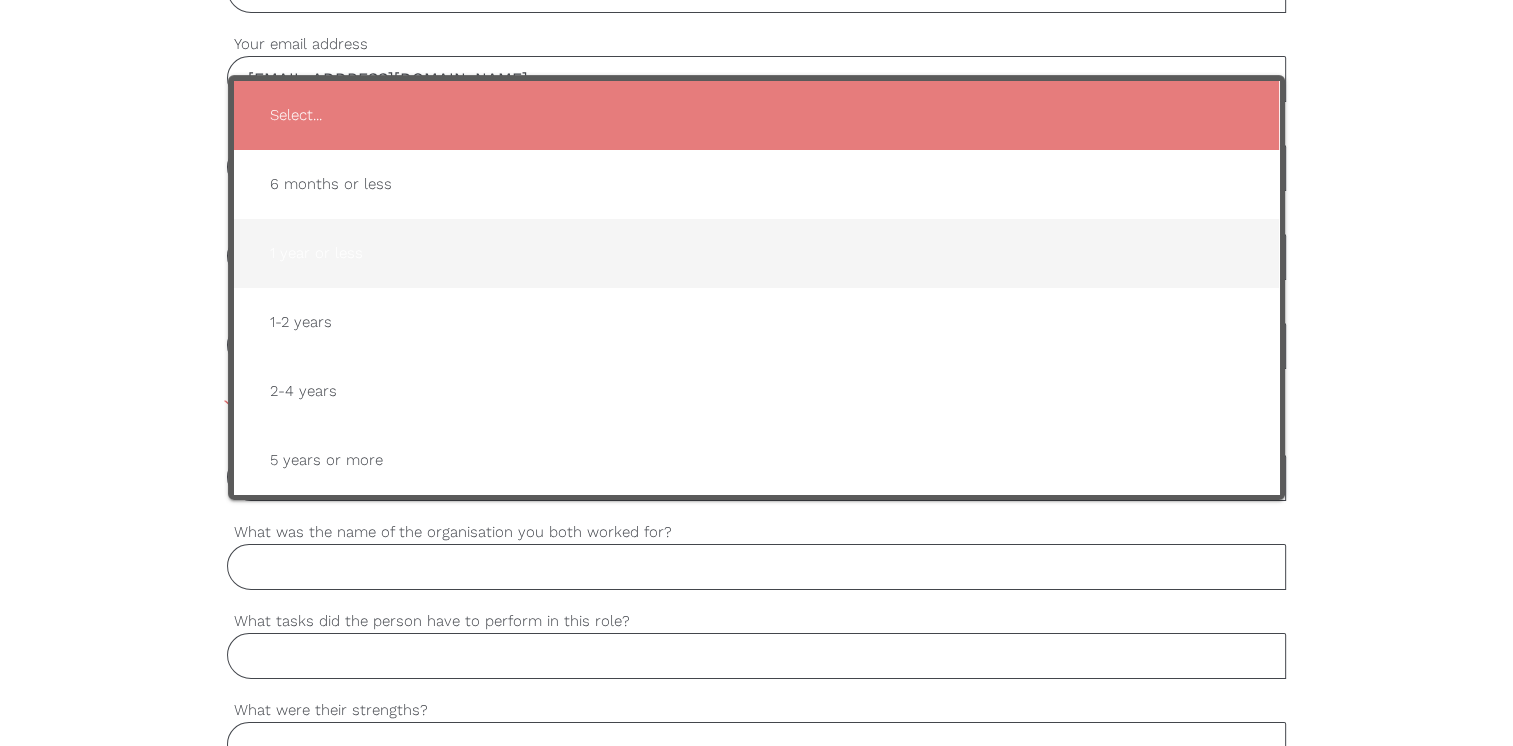 click on "1 year or less" at bounding box center (756, 253) 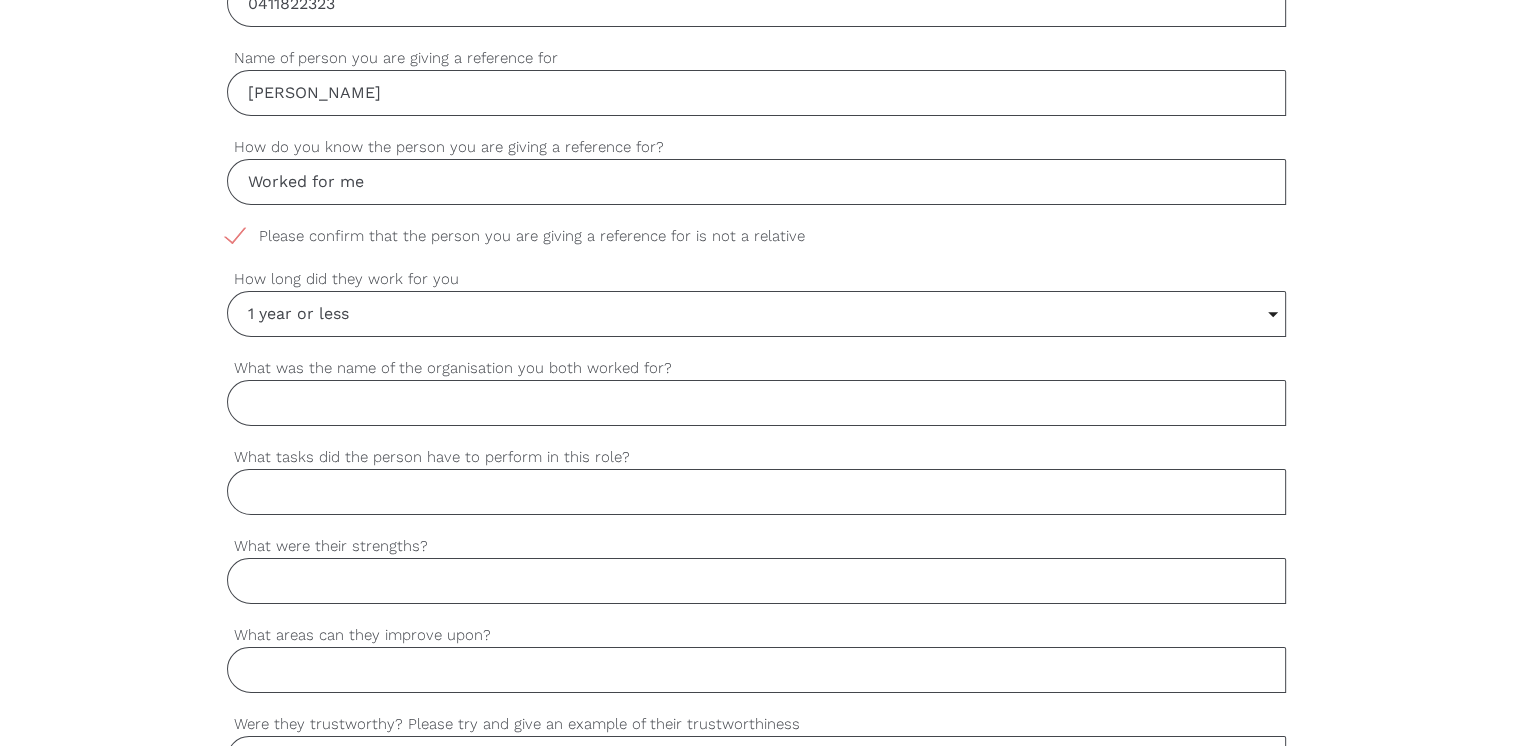 scroll, scrollTop: 1000, scrollLeft: 0, axis: vertical 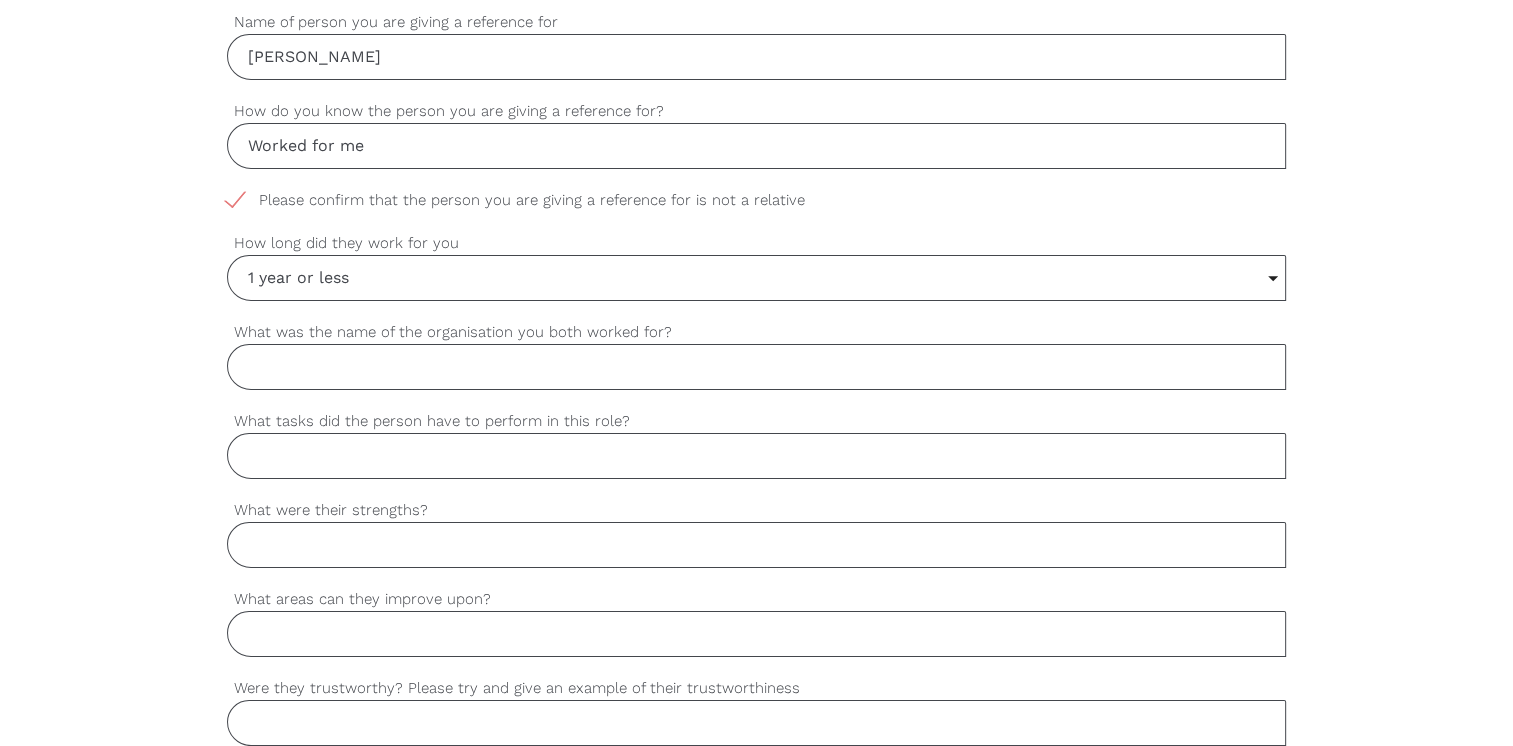 click on "What was the name of the organisation you both worked for?" at bounding box center (756, 367) 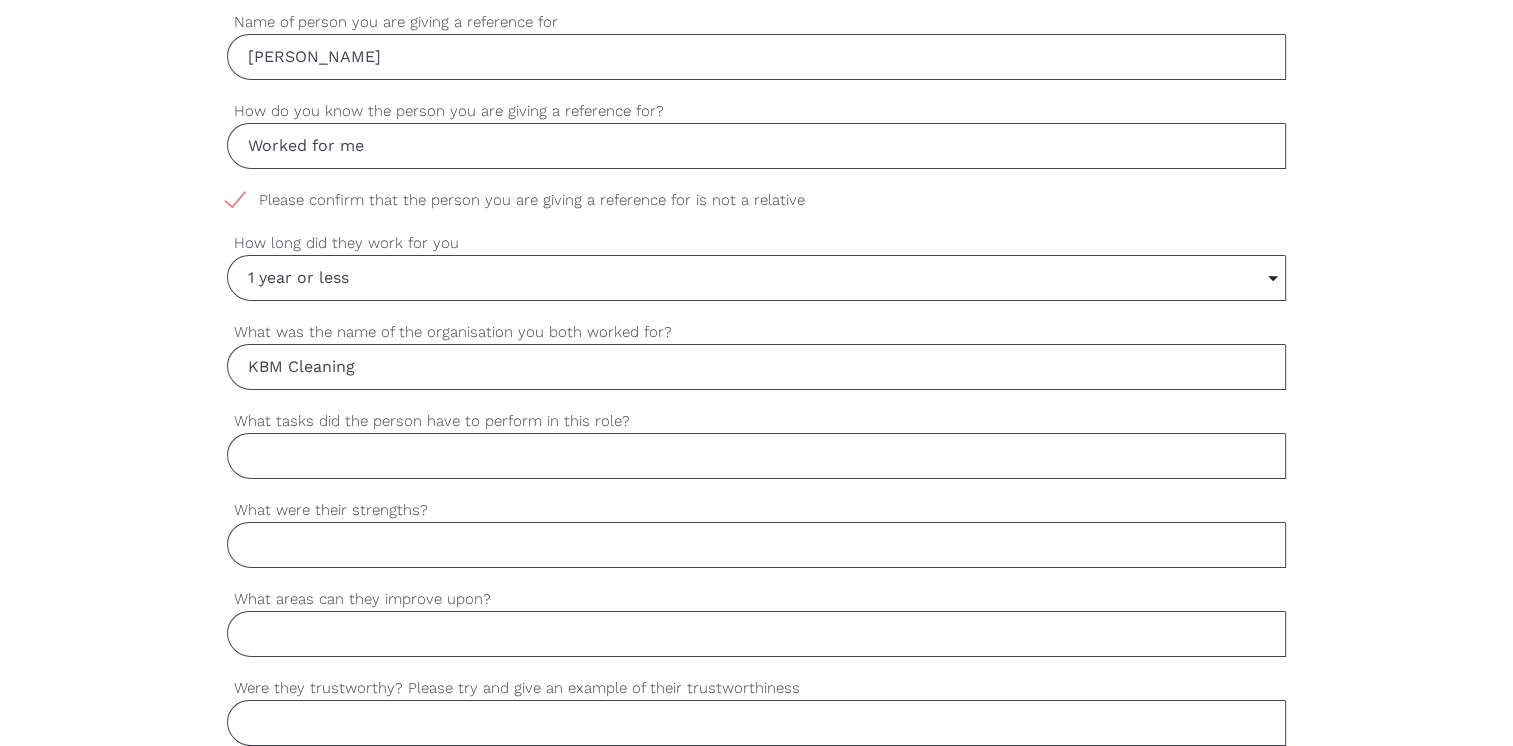 type on "KBM Cleaning Supplies Pty Ltd" 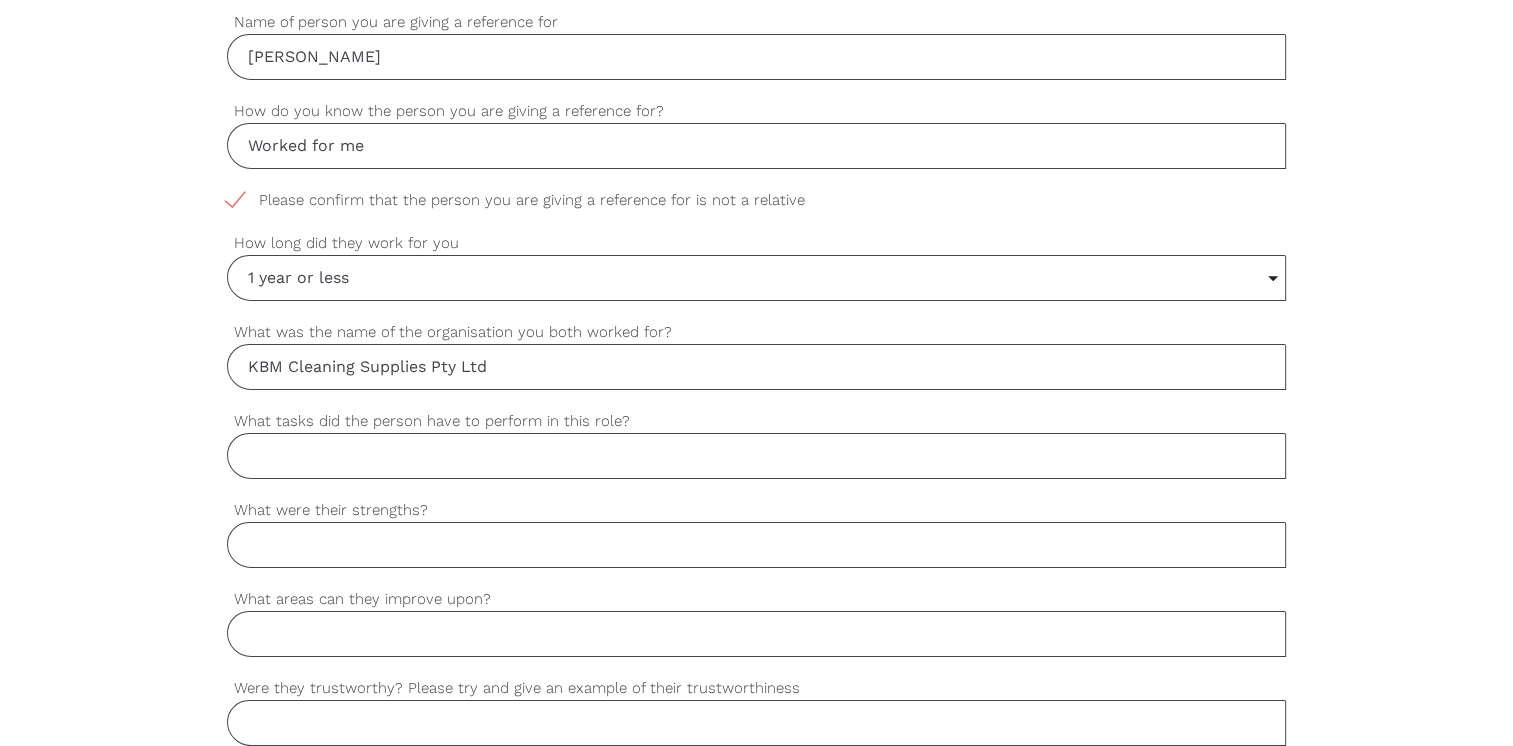 click on "What tasks did the person have to perform in this role?" at bounding box center (756, 456) 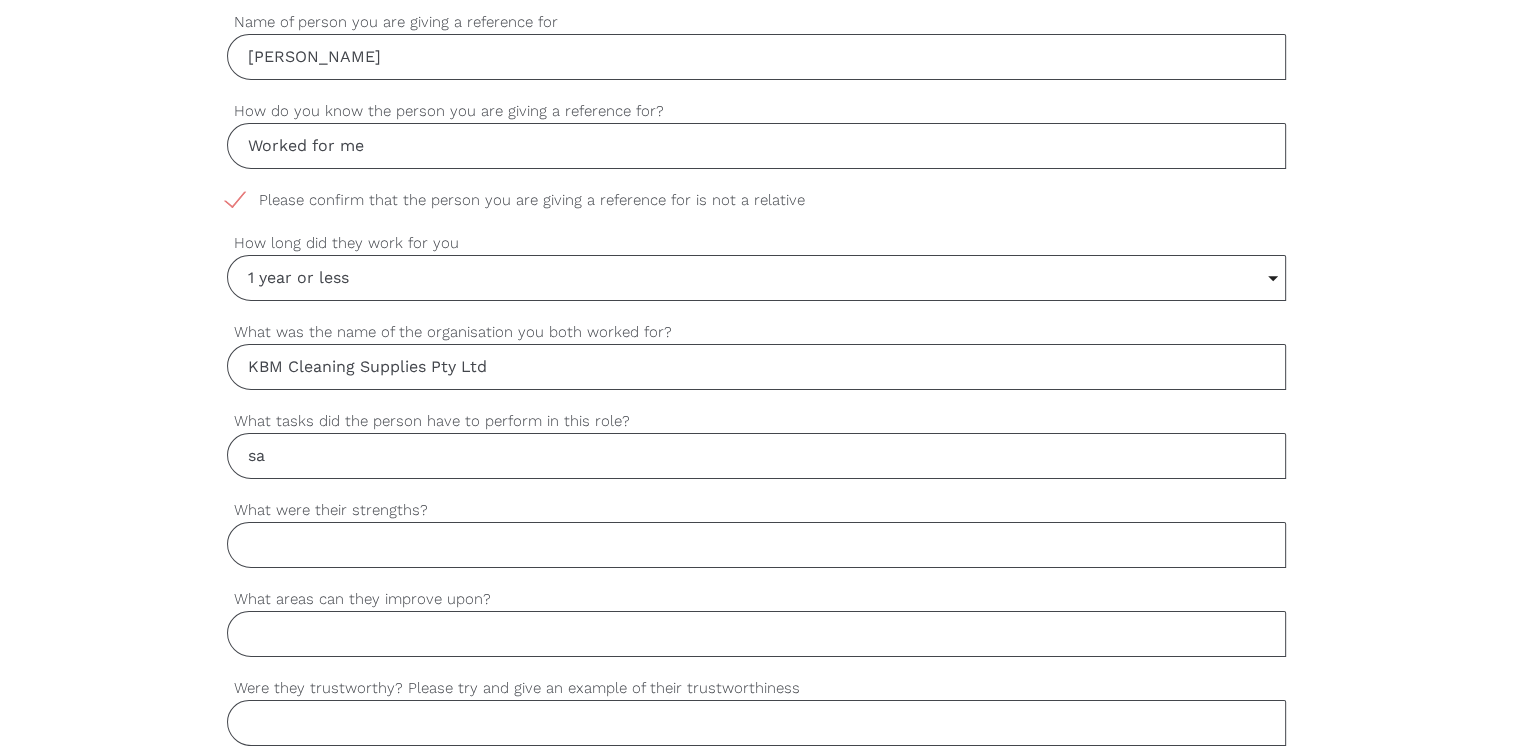 type on "s" 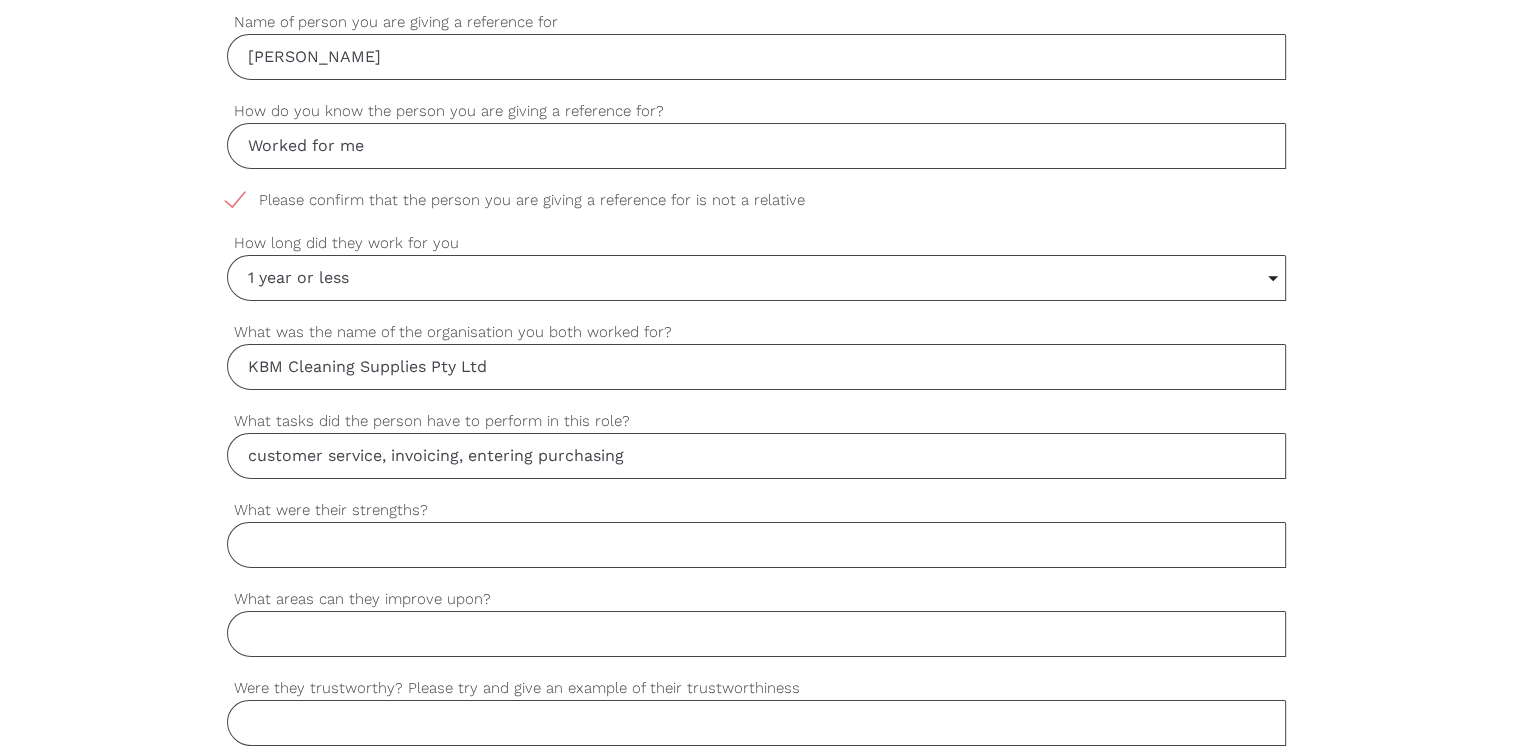 type on "customer service, invoicing, entering purchasing" 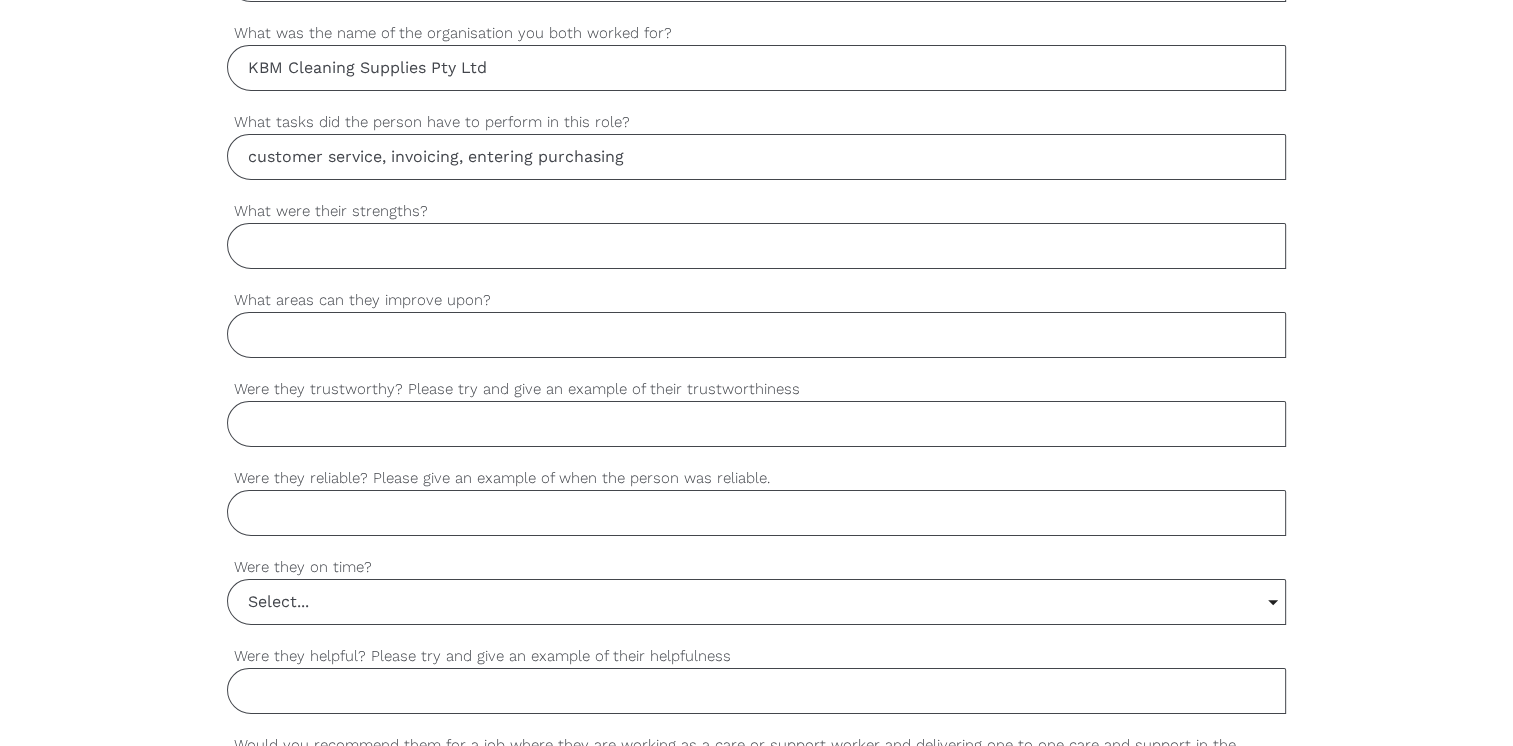 scroll, scrollTop: 1300, scrollLeft: 0, axis: vertical 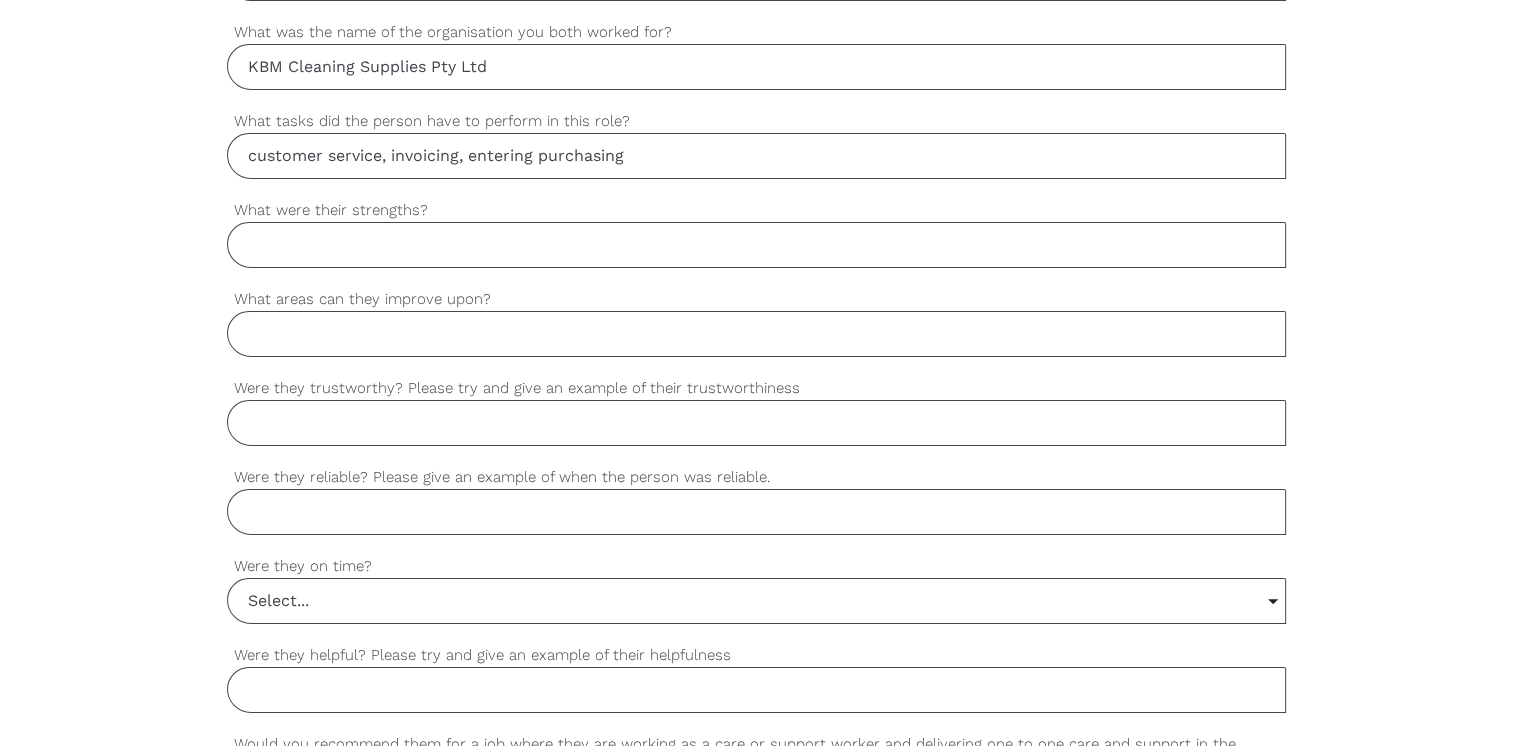 click on "What were their strengths?" at bounding box center (756, 245) 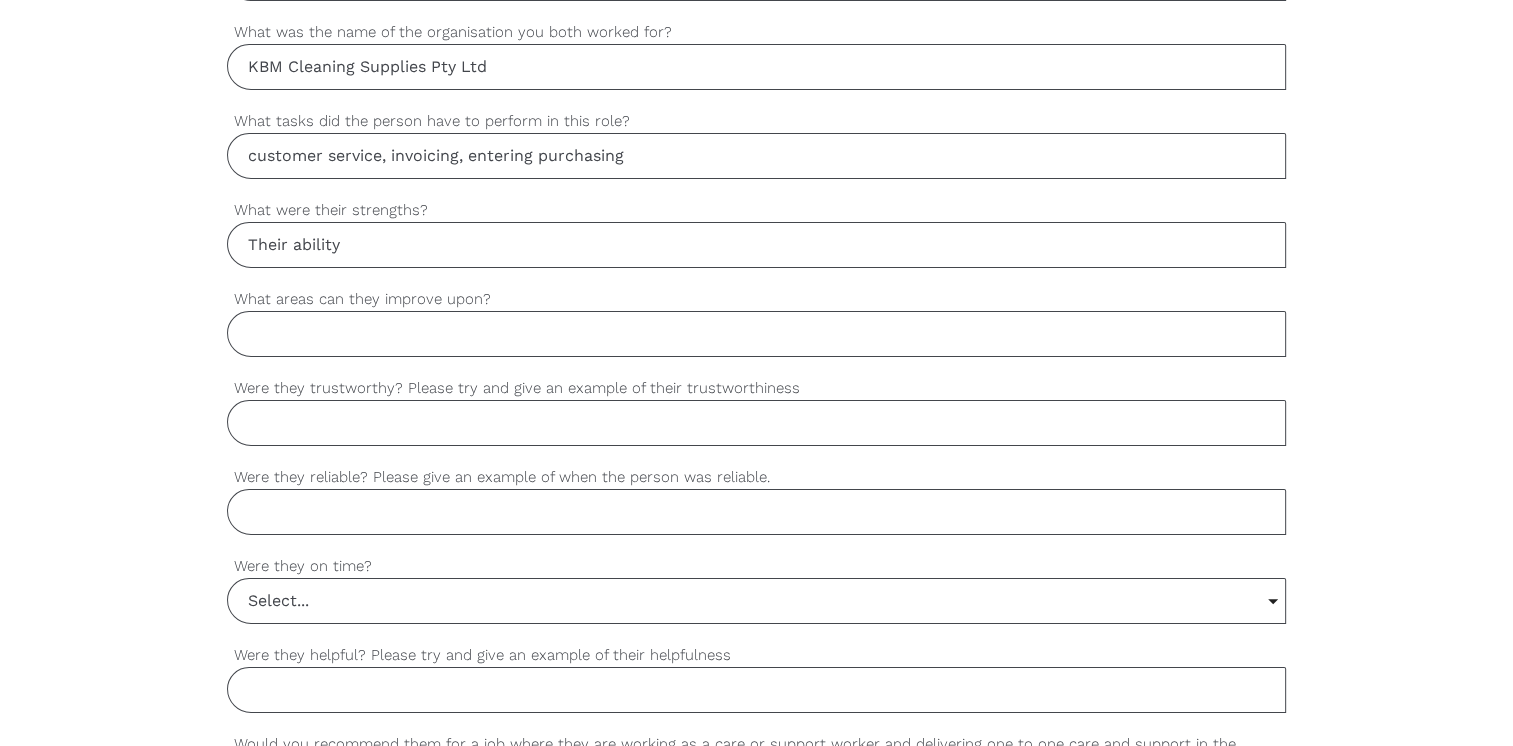 type on "Their ability" 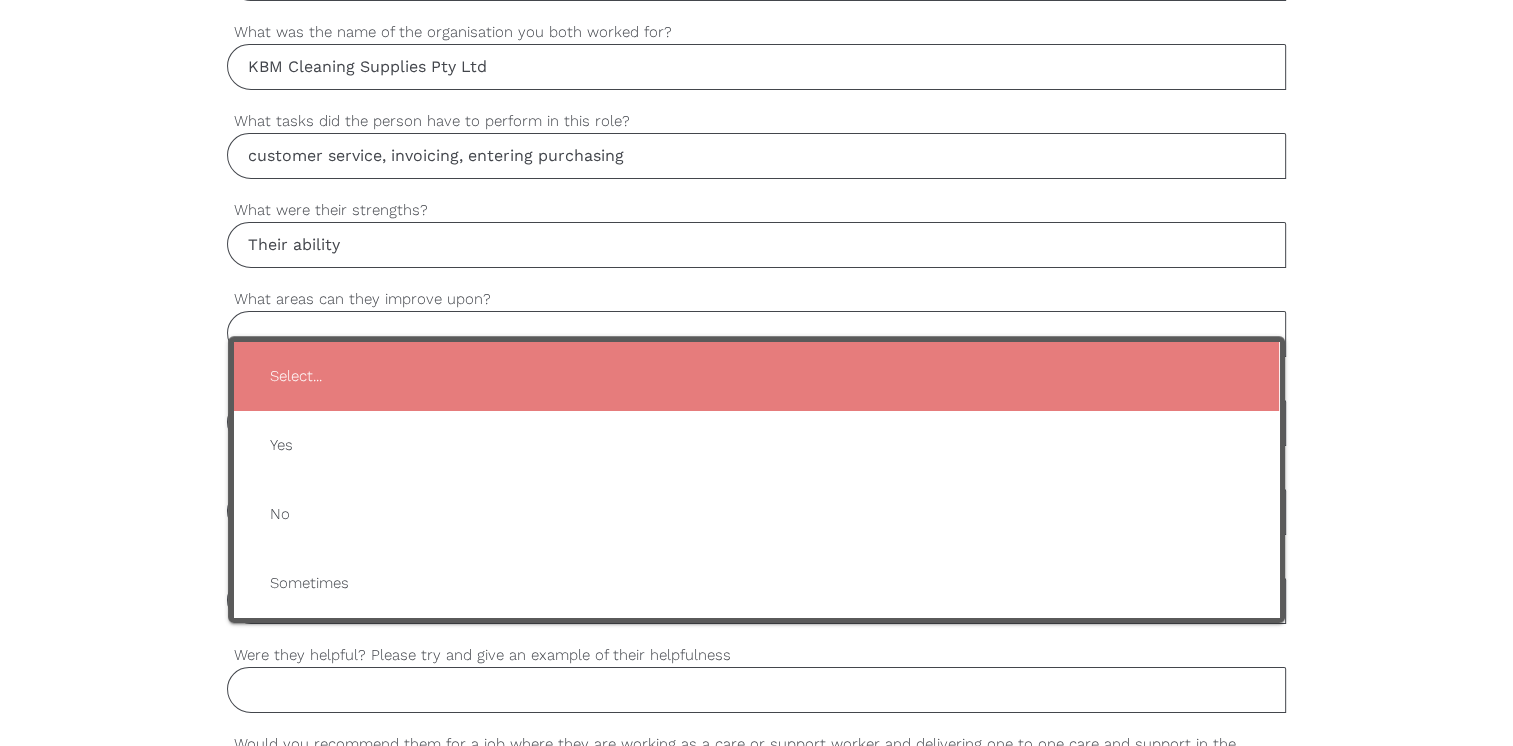 click on "Find a worker        Become a worker       Make a referral                 settings     Post a job             Thanks for agreeing to provide a reference.  Simply fill in the below form and our team will be in touch.                       Find a worker        Become a worker       Make a referral                   settings     Post a job             Thanks for agreeing to provide a reference.  Simply fill in the below form and our team will be in touch.   settings   [PERSON_NAME] Your first name   settings   [PERSON_NAME] Your last name   settings   [EMAIL_ADDRESS][DOMAIN_NAME] Your email address   settings   [PHONE_NUMBER] Mobile phone number   settings   [PERSON_NAME] Name of person you are giving a reference for   settings   Worked for me How do you know the person you are giving a reference for?   settings   Please confirm that the person you are giving a reference for is not a relative   settings   1 year or less Select... 1 year or less" at bounding box center [756, 135] 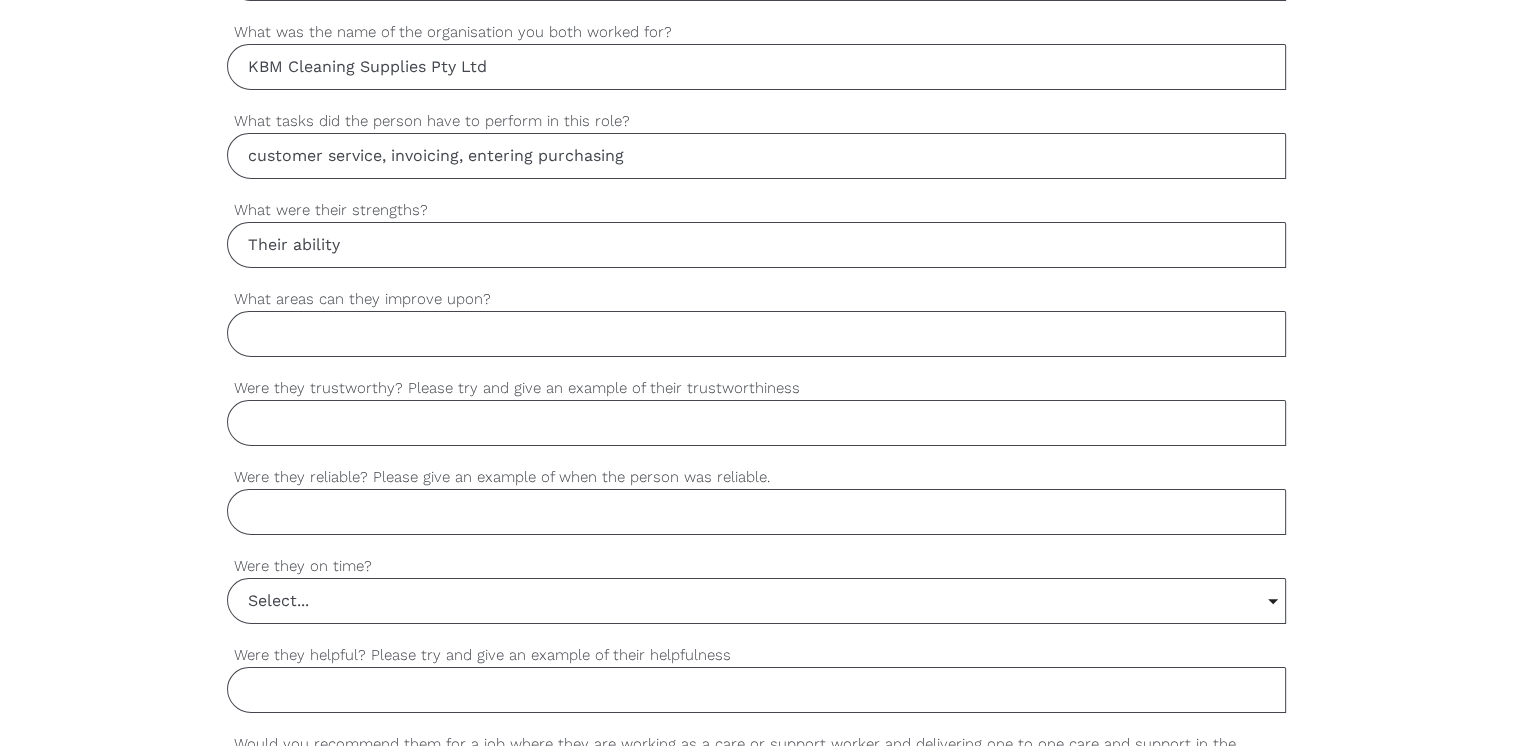 click on "Select..." at bounding box center [756, 601] 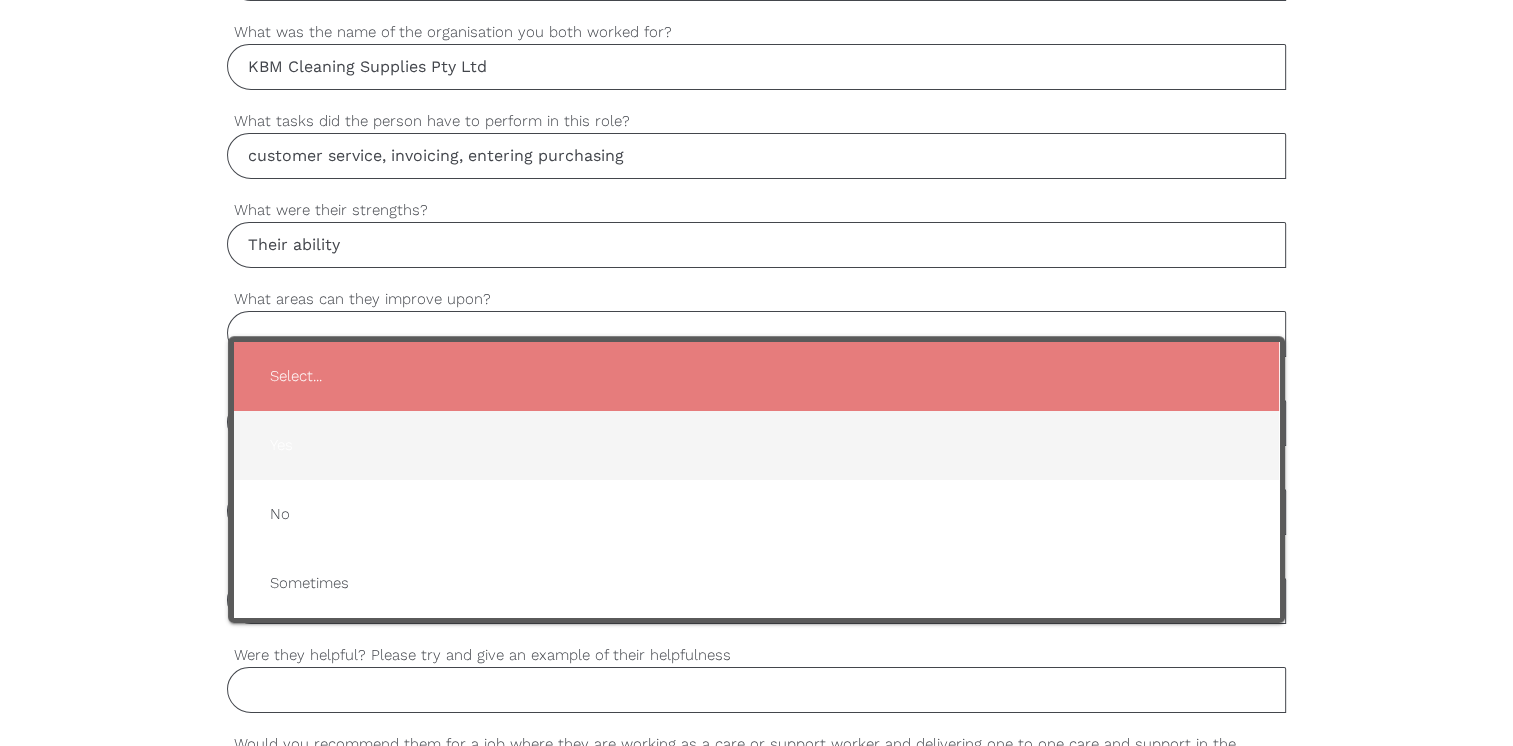 click on "Yes" at bounding box center (756, 445) 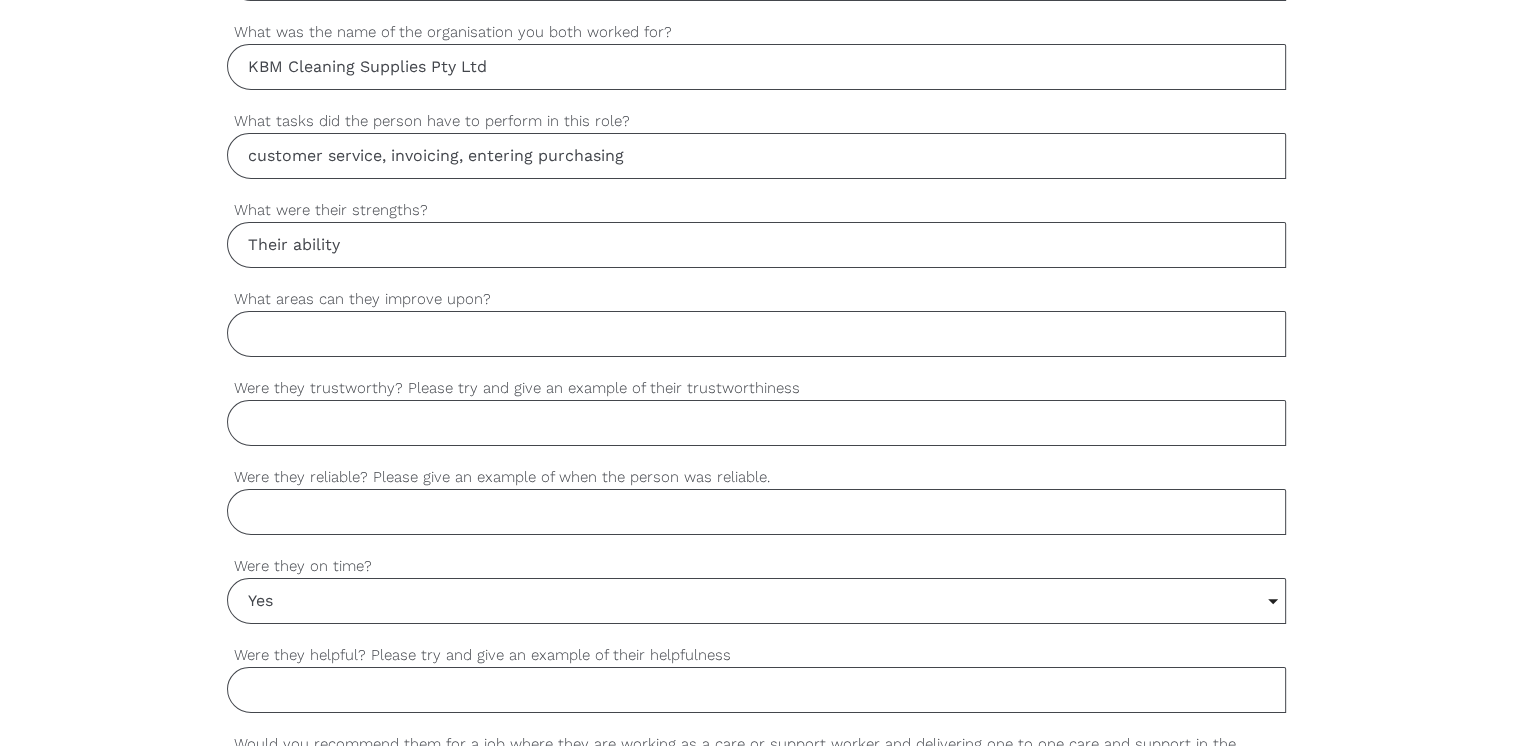 click on "Were they reliable? Please give an example of when the person was reliable." at bounding box center [756, 512] 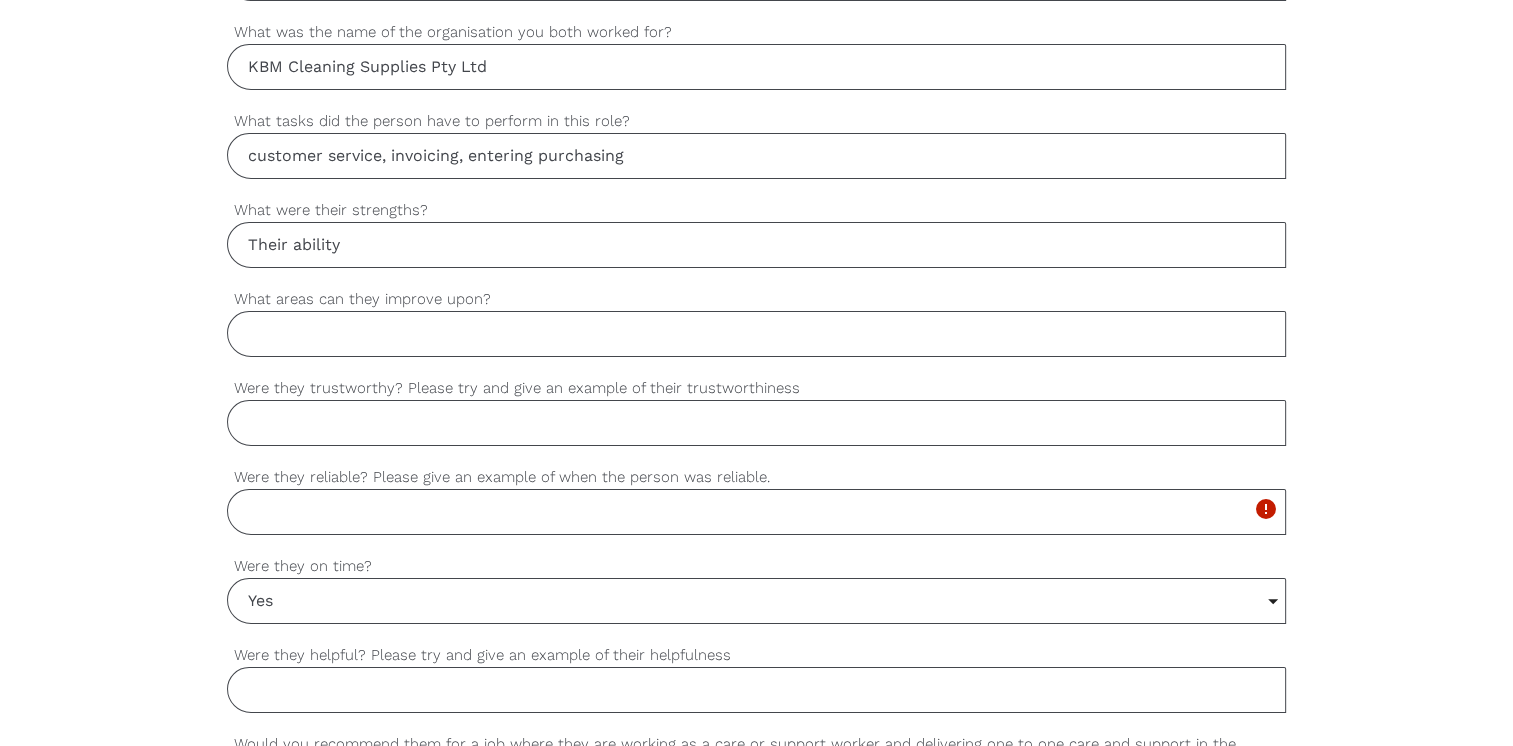 click on "What areas can they improve upon?" at bounding box center [756, 334] 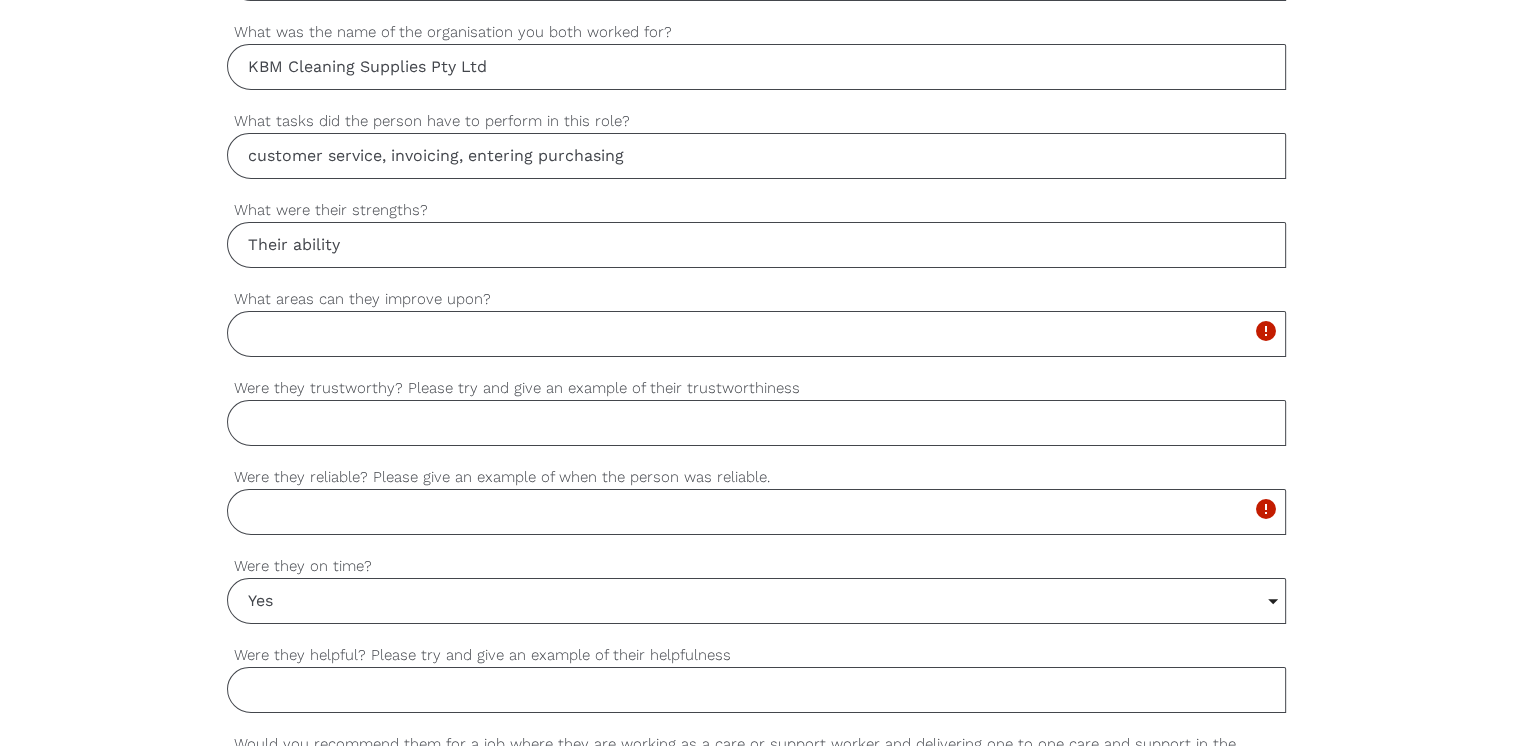 click on "Their ability" at bounding box center [756, 245] 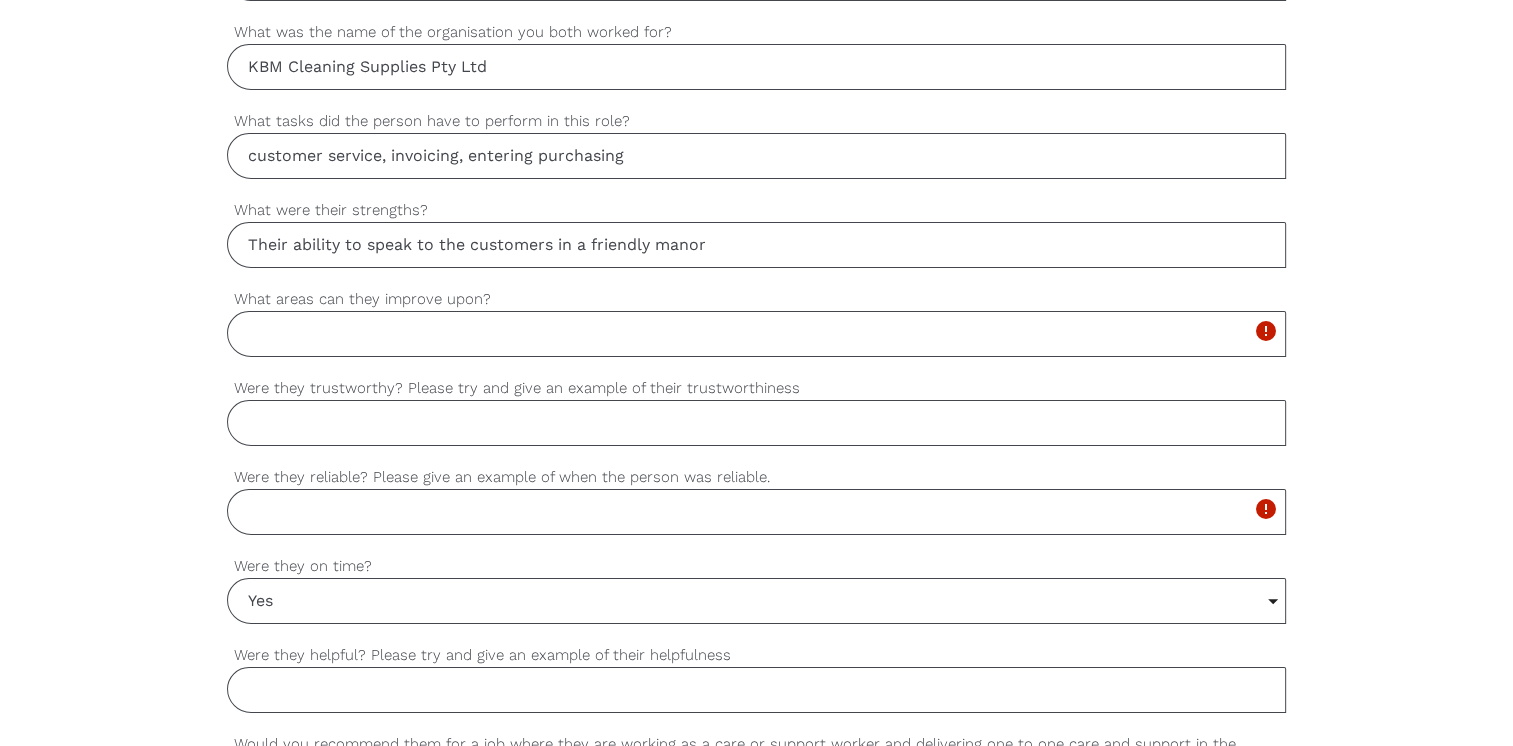 type on "Their ability to speak to the customers in a friendly manor" 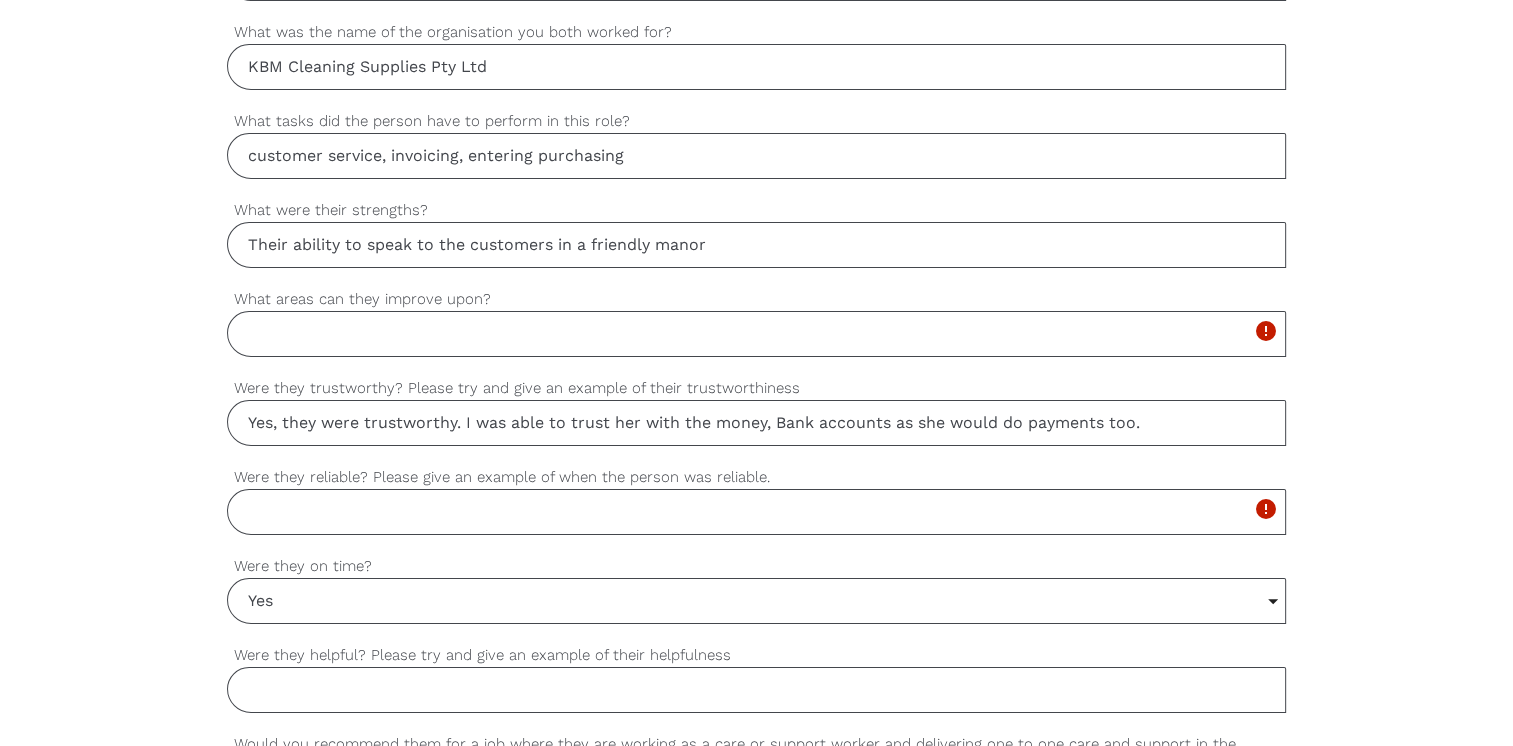 type on "Yes, they were trustworthy. I was able to trust her with the money, Bank accounts as she would do payments too." 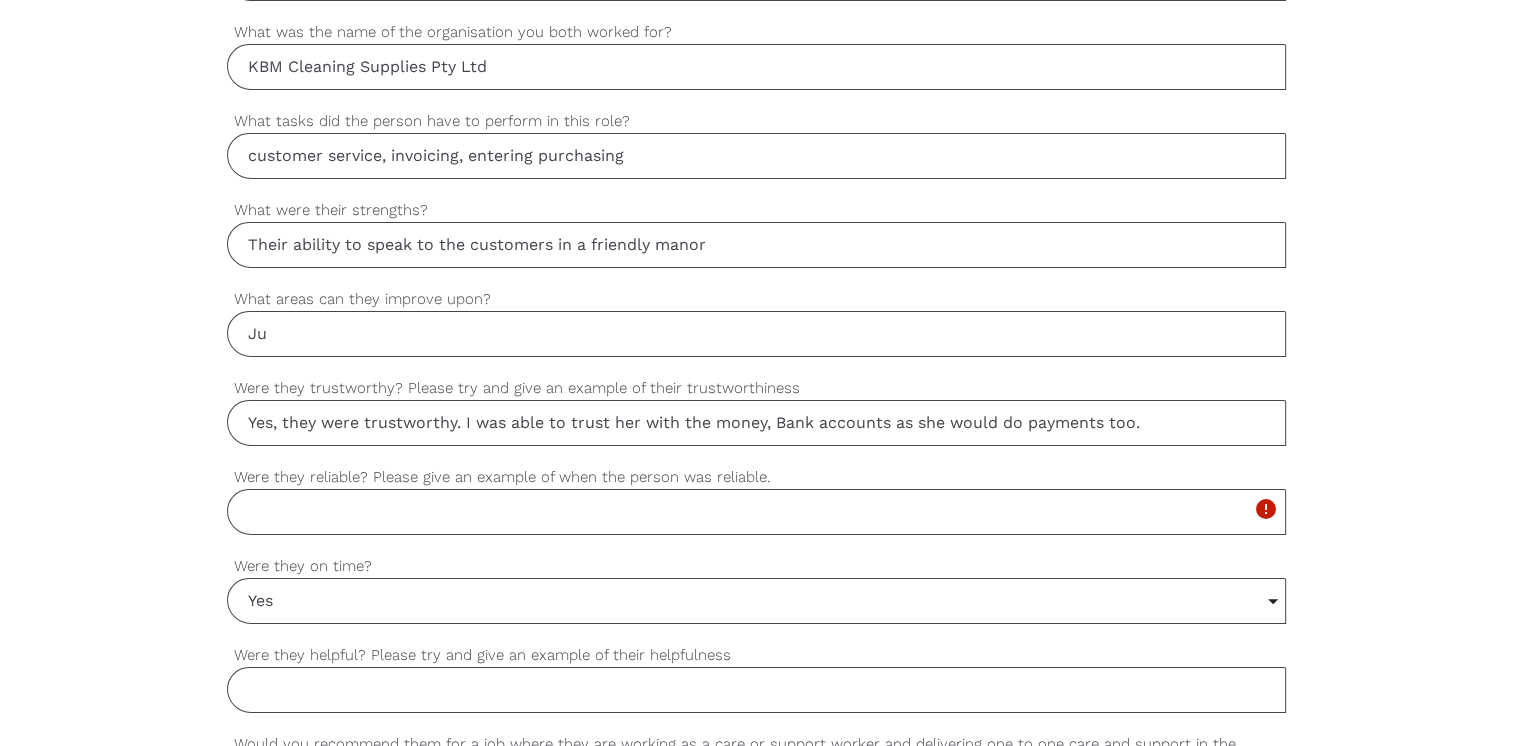type on "J" 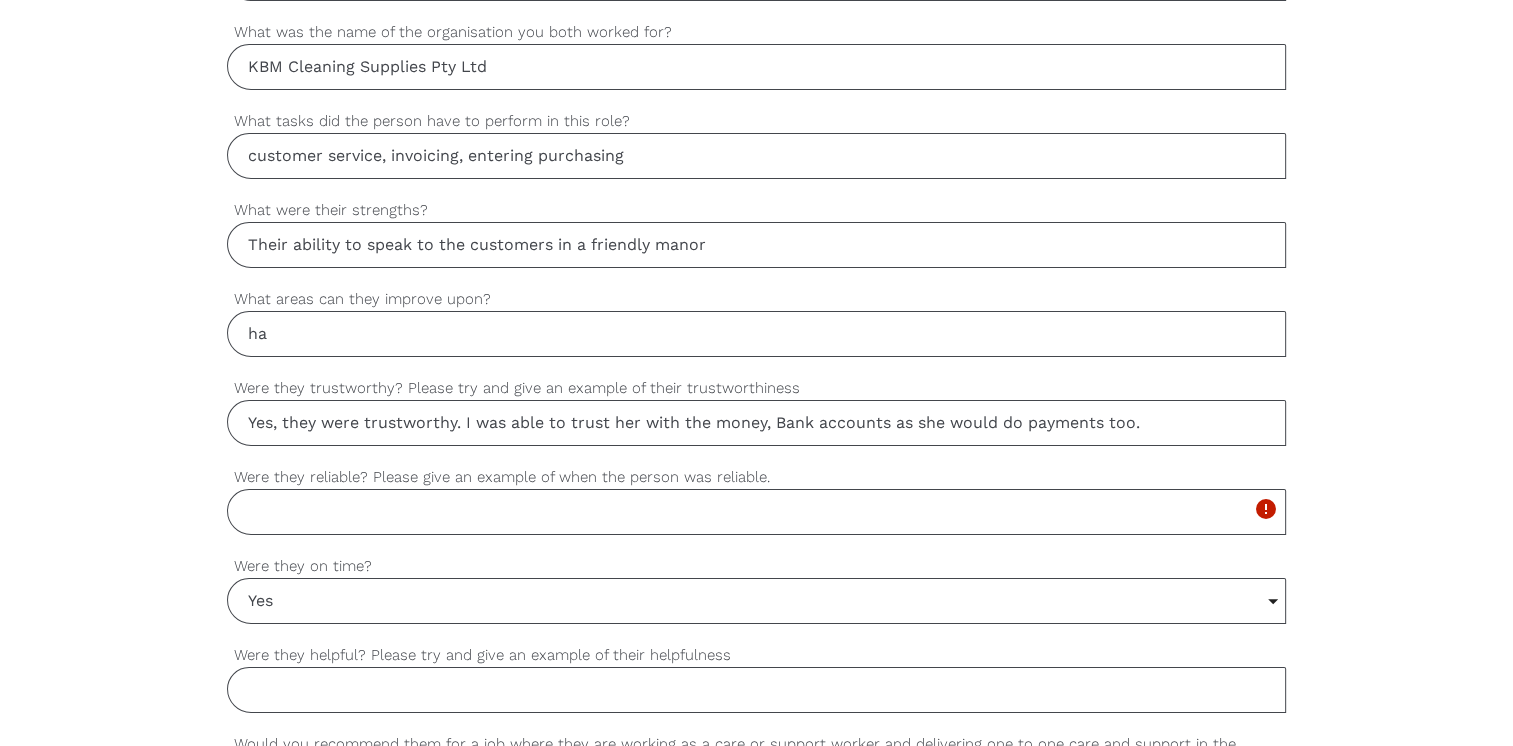 type on "h" 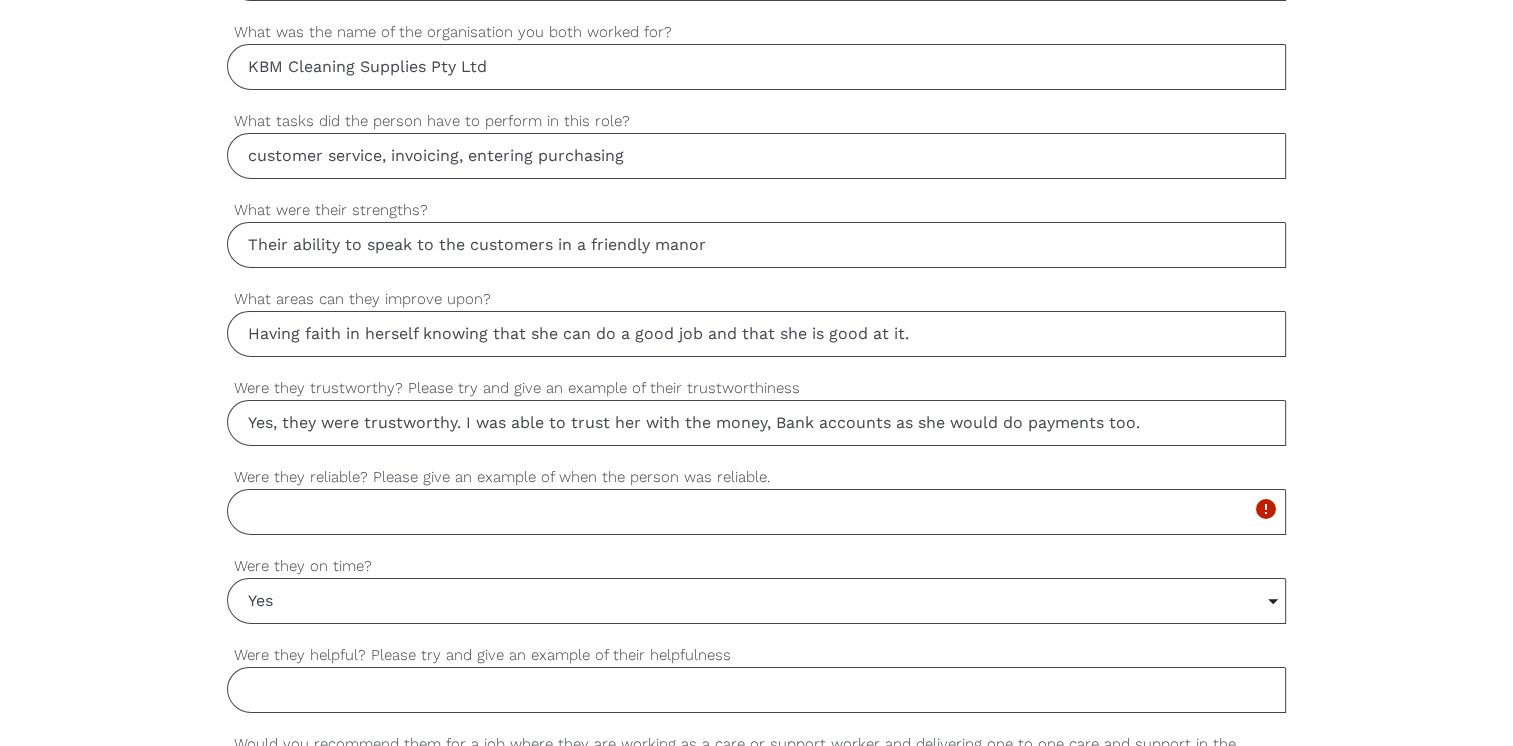 type on "Having faith in herself knowing that she can do a good job and that she is good at it." 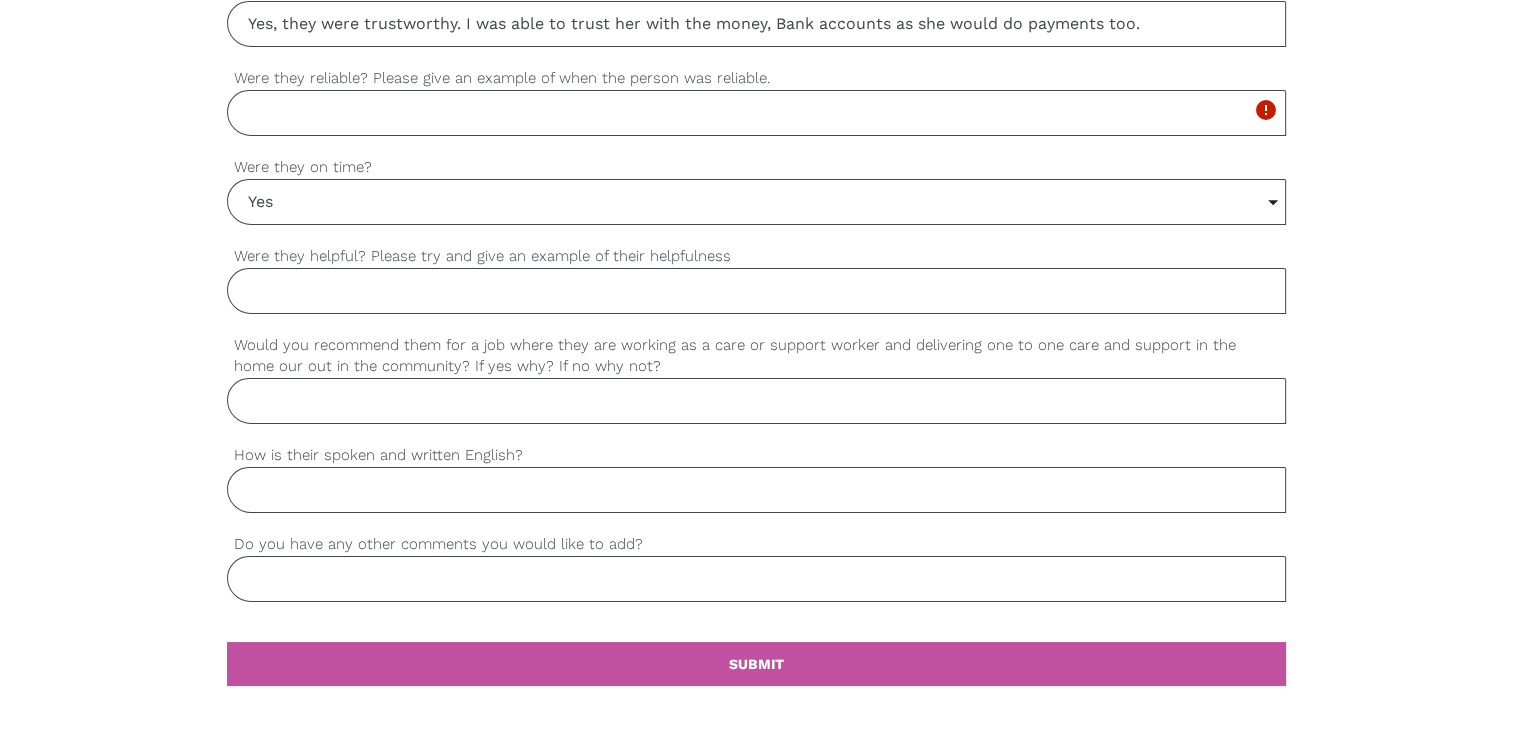 scroll, scrollTop: 1700, scrollLeft: 0, axis: vertical 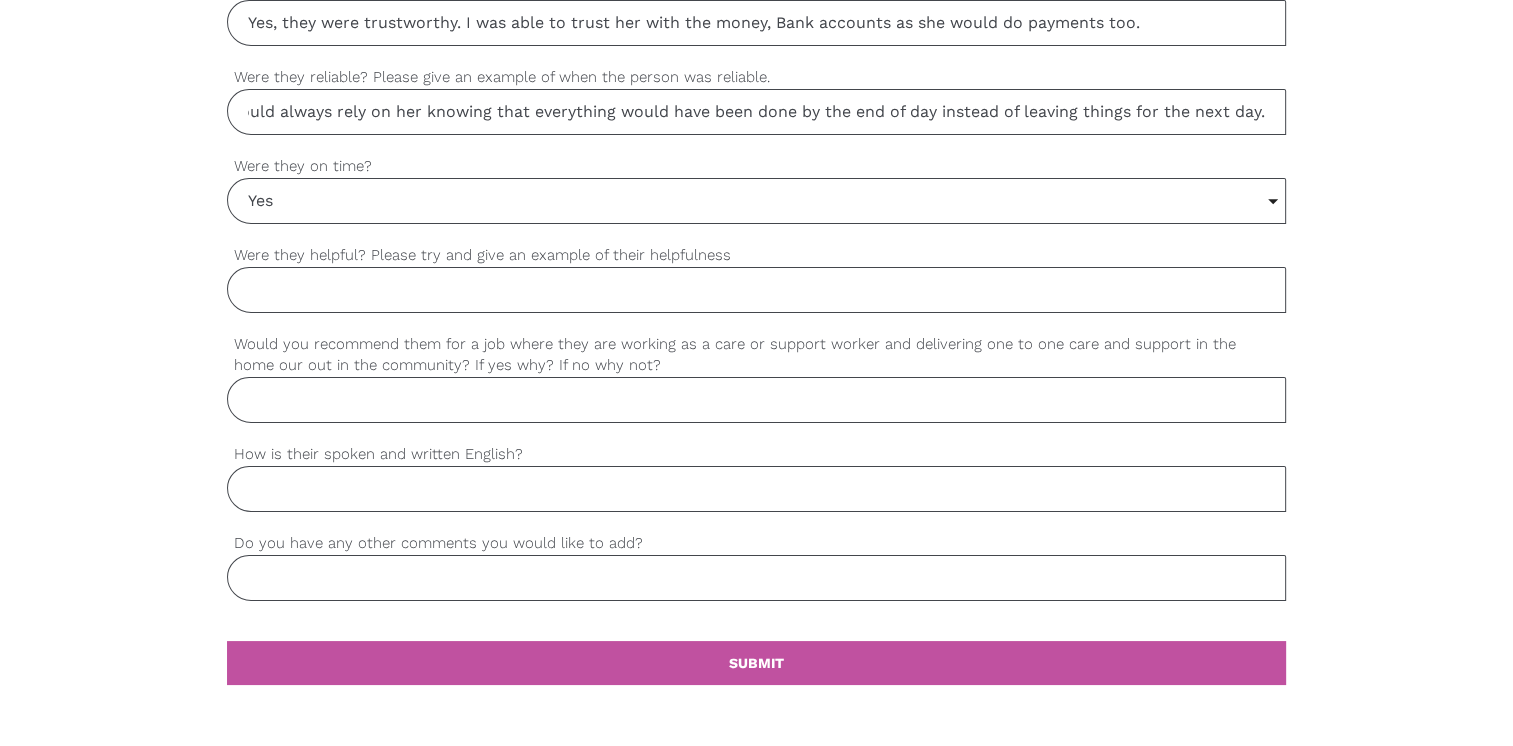 type on "I could always rely on her knowing that everything would have been done by the end of day instead of leaving things for the next day." 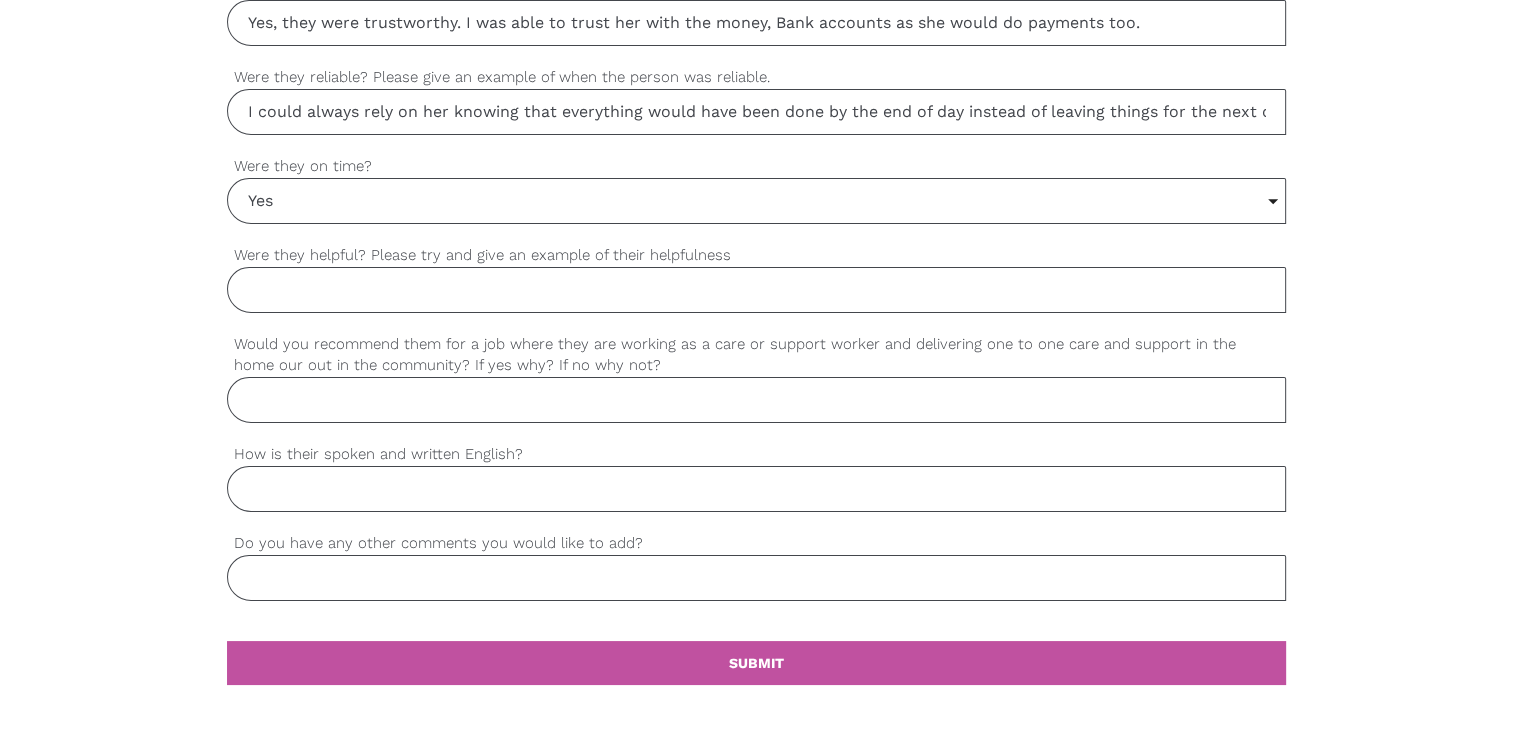 click on "Were they helpful? Please try and give an example of their helpfulness" at bounding box center [756, 290] 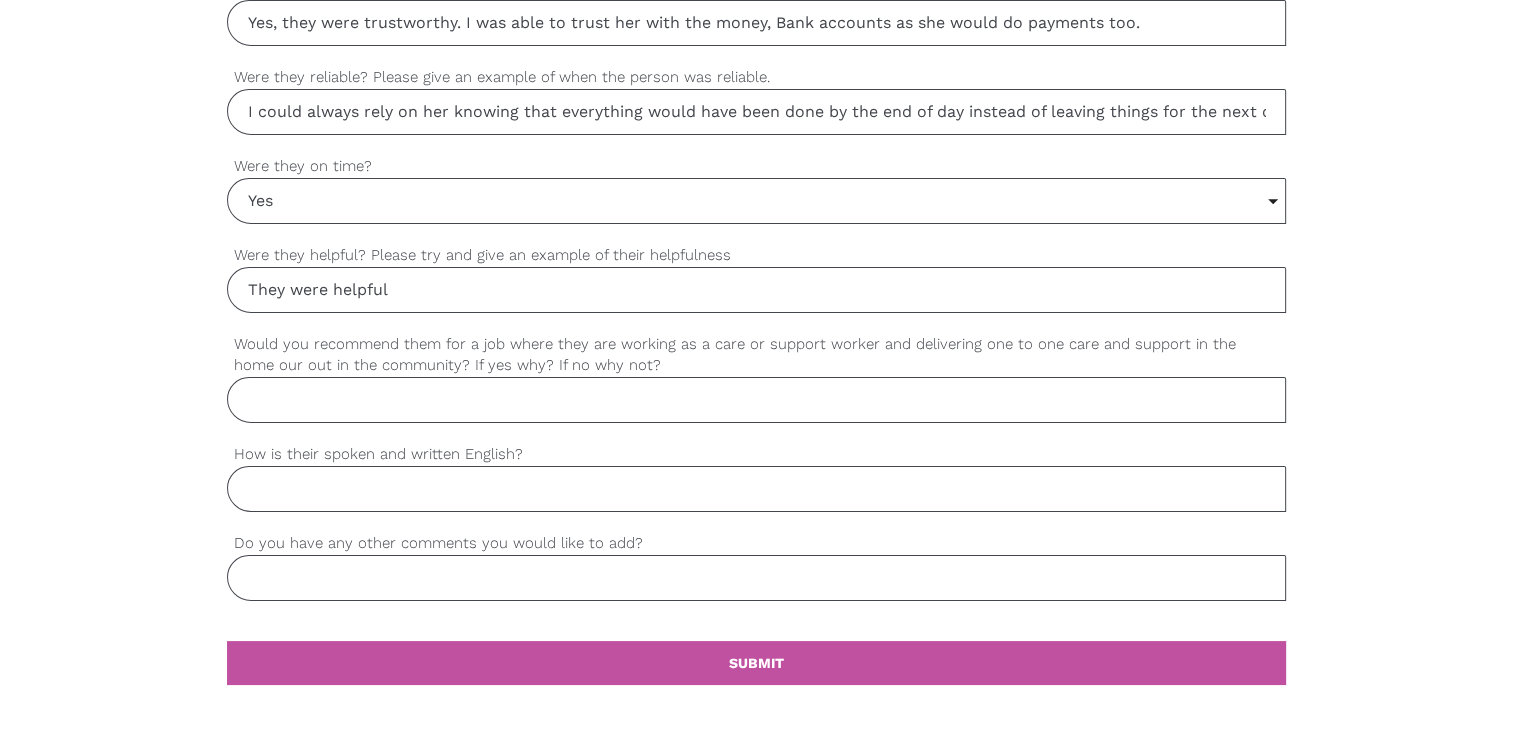 click on "They were helpful" at bounding box center (756, 290) 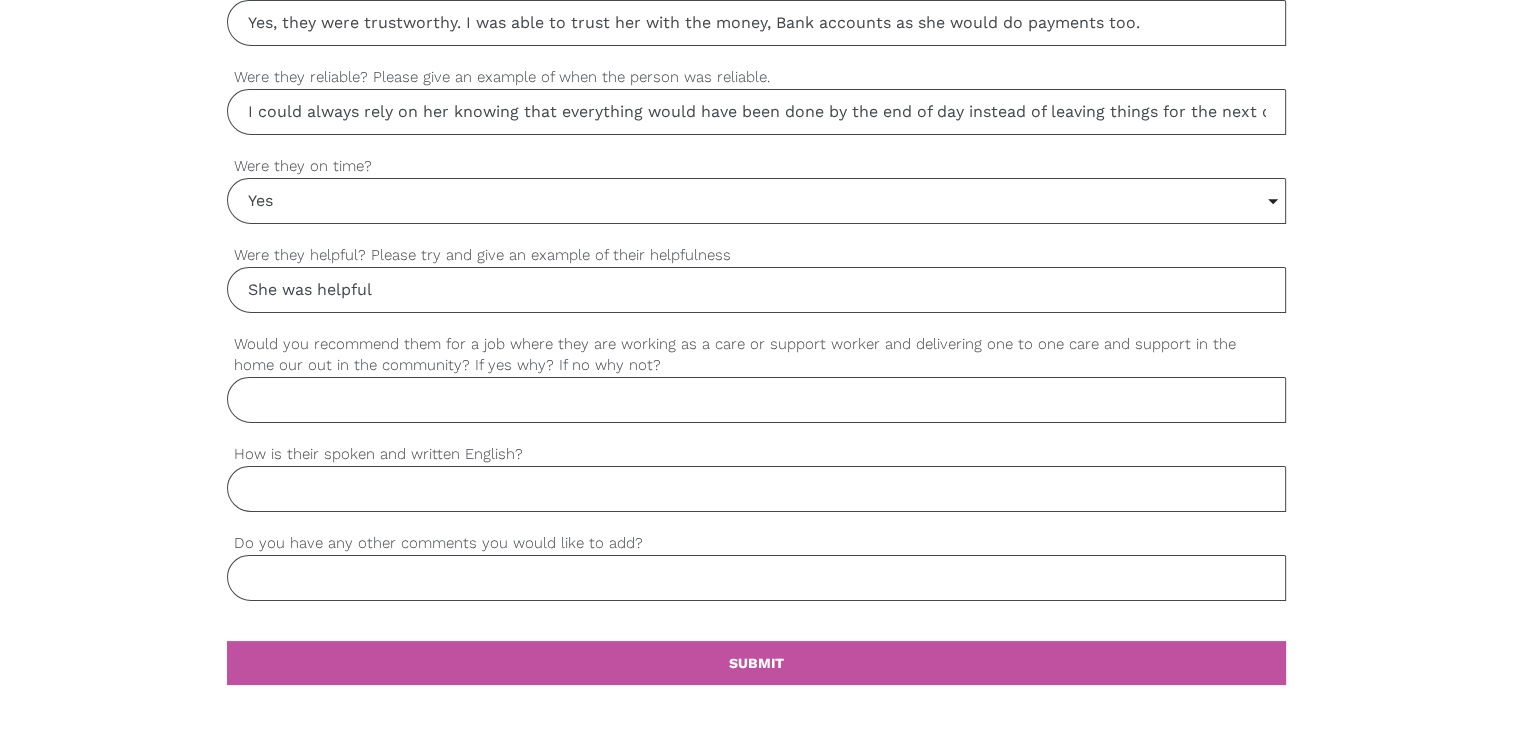 click on "She was helpful" at bounding box center [756, 290] 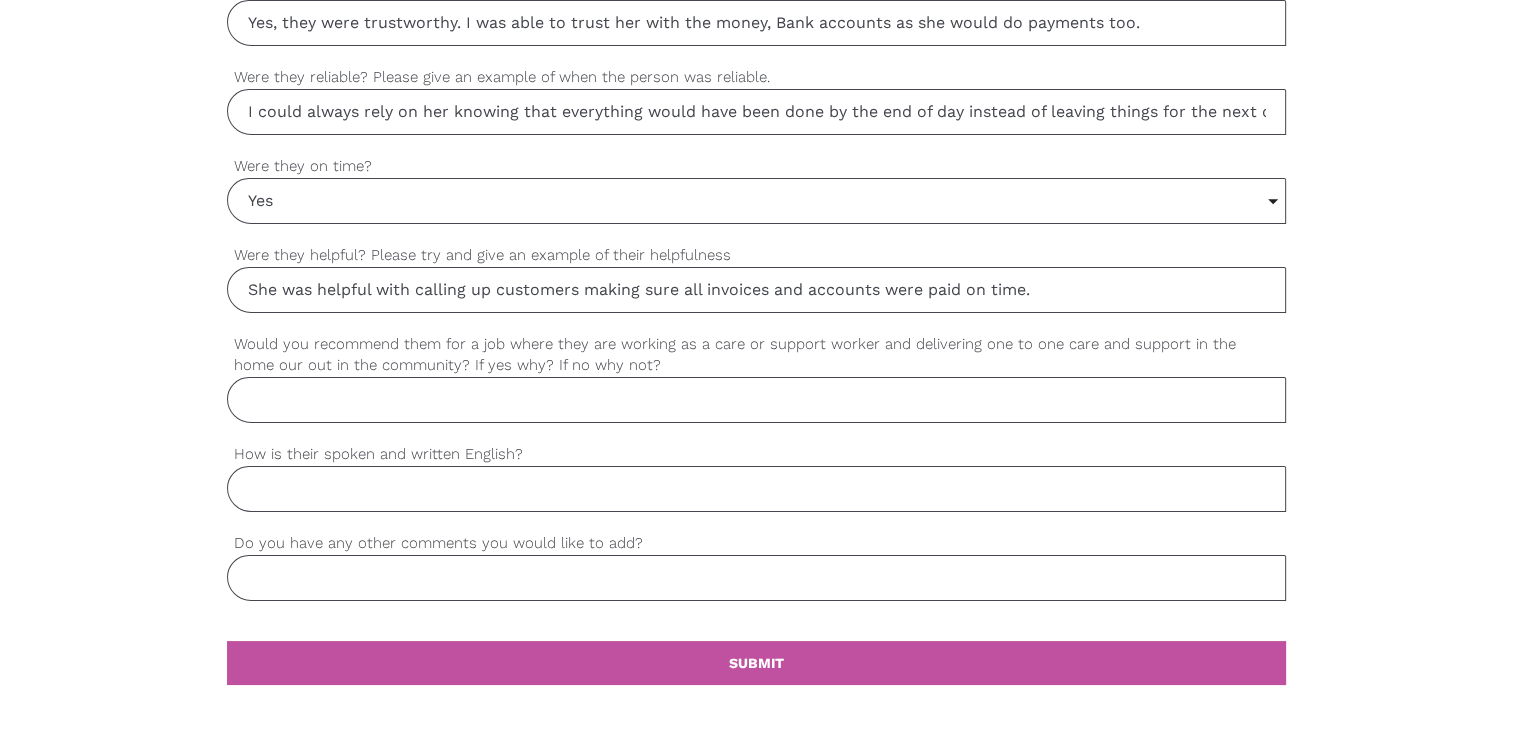 type on "She was helpful with calling up customers making sure all invoices and accounts were paid on time." 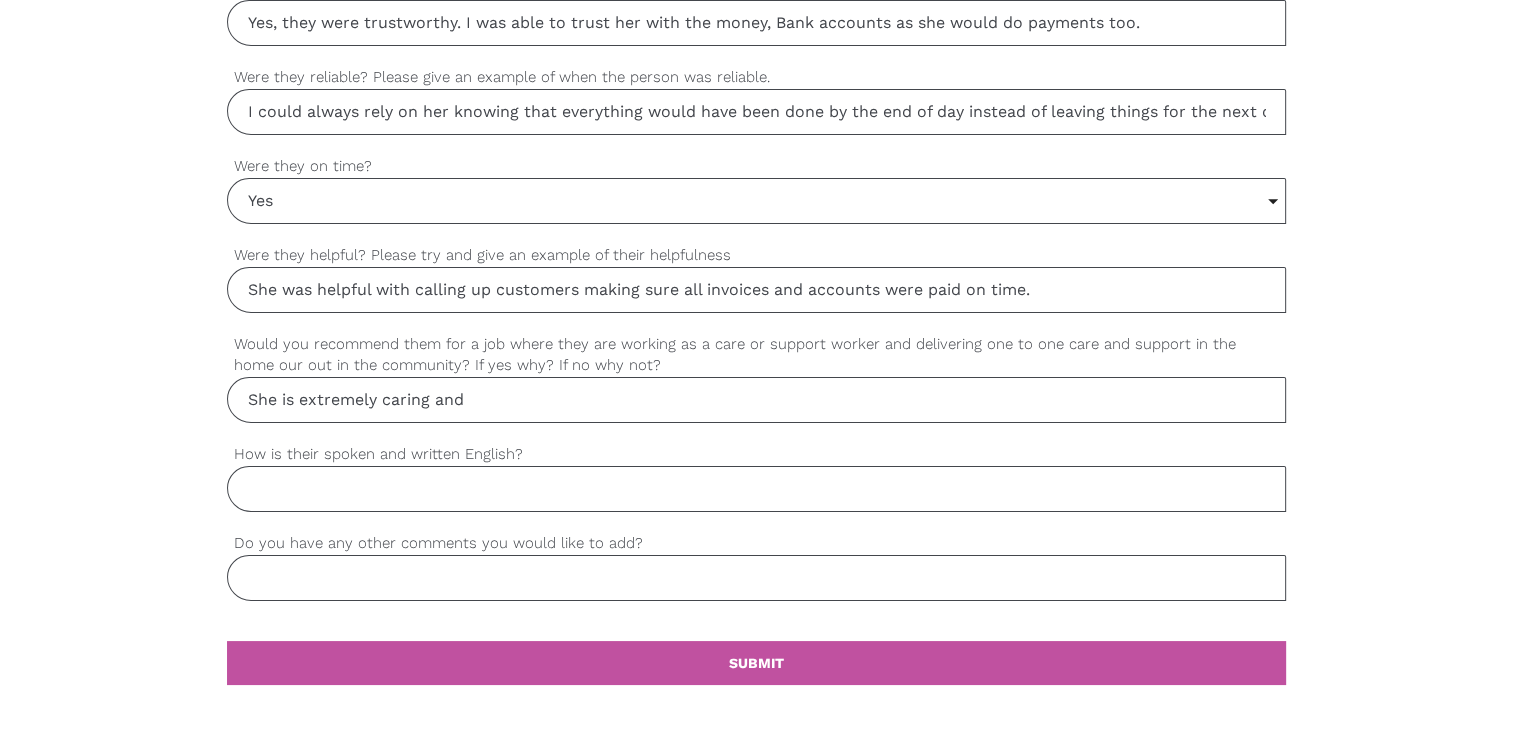 click on "She is extremely caring and" at bounding box center [756, 400] 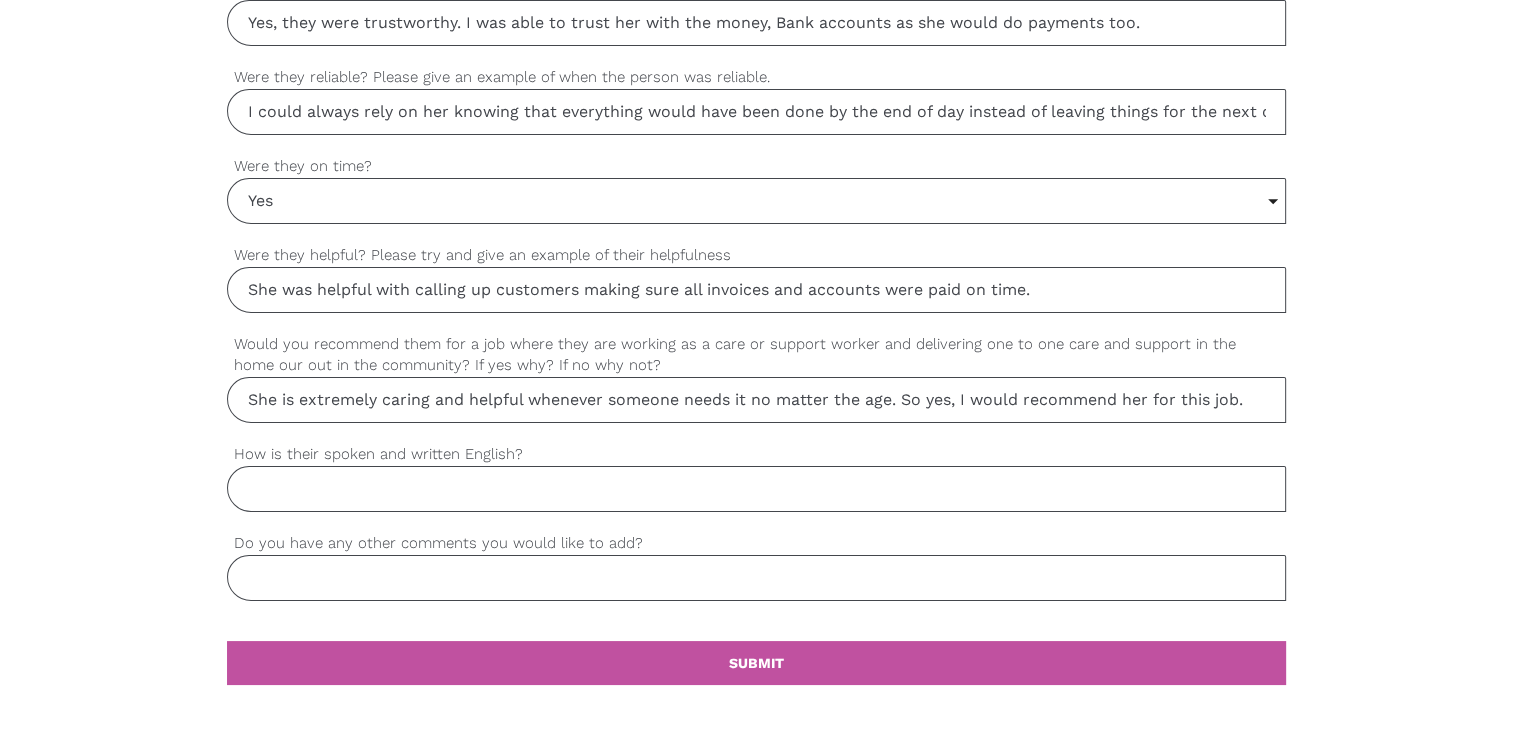 type on "She is extremely caring and helpful whenever someone needs it no matter the age. So yes, I would recommend her for this job." 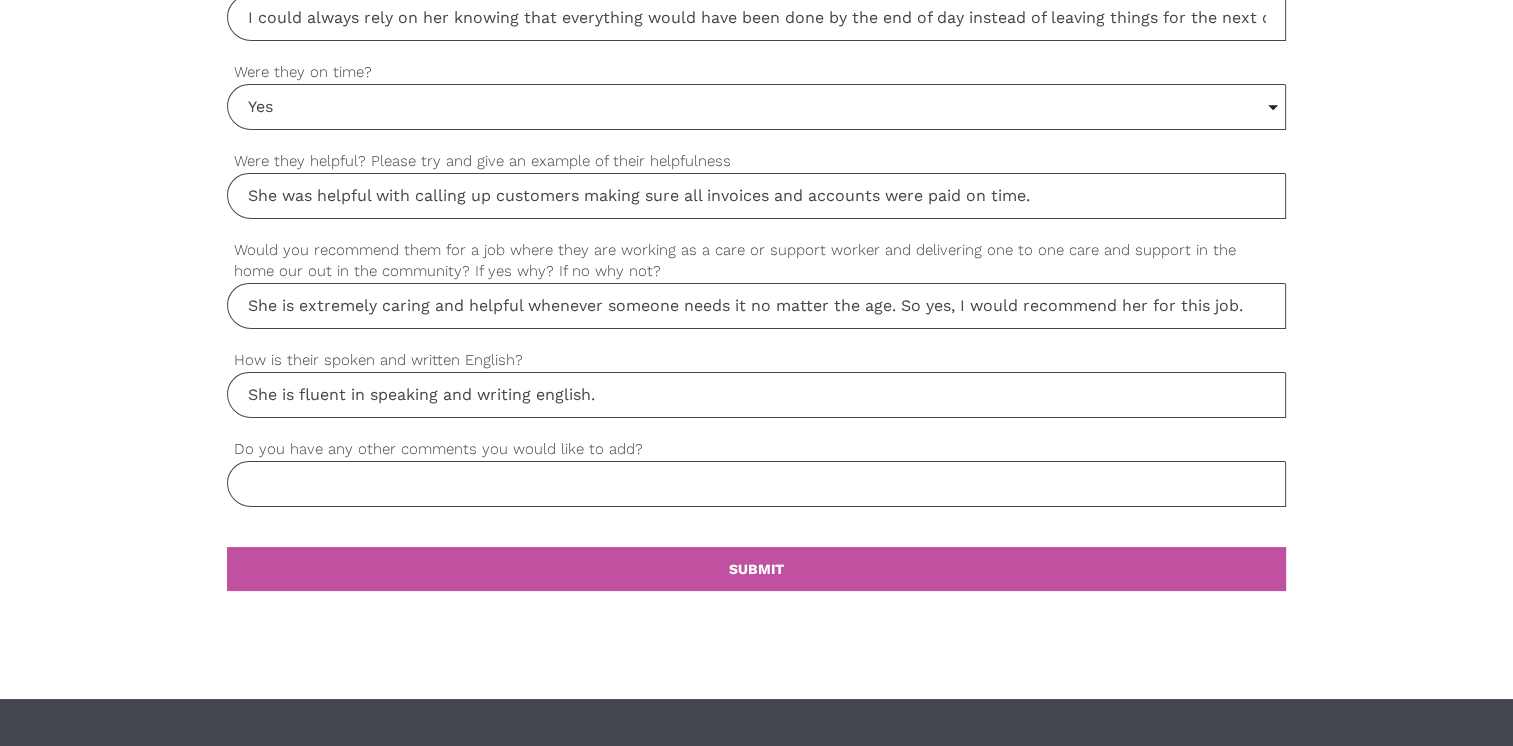 scroll, scrollTop: 1900, scrollLeft: 0, axis: vertical 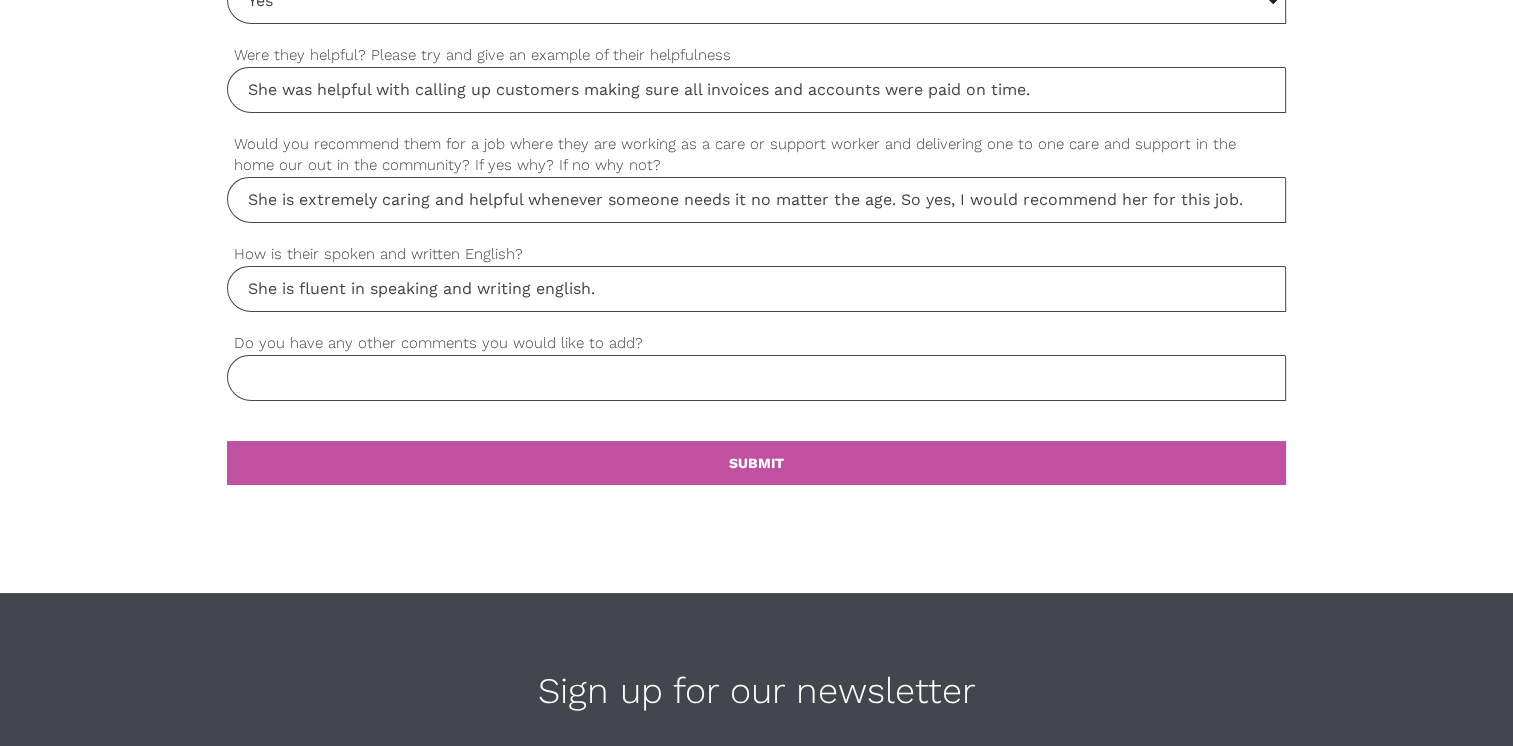 type on "She is fluent in speaking and writing english." 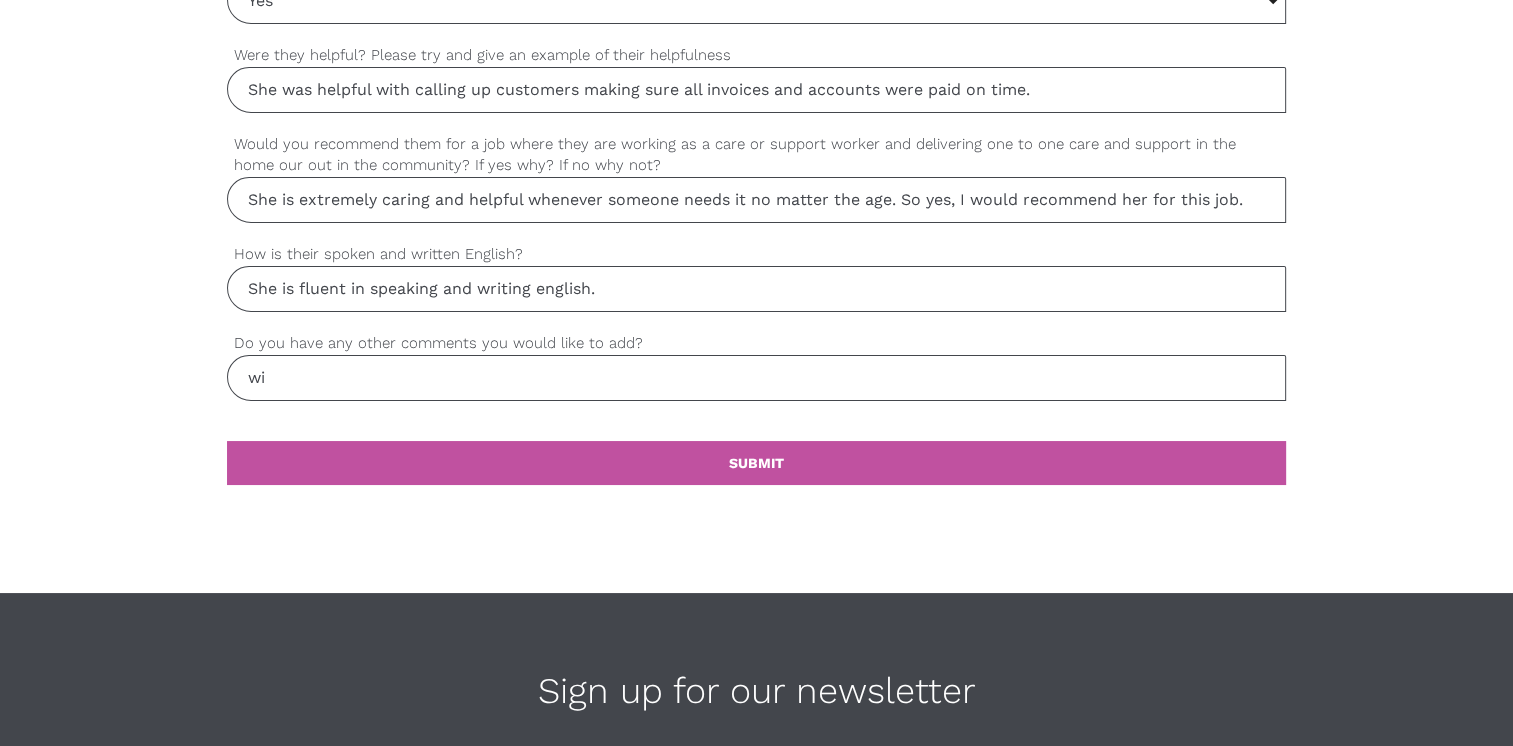 type on "w" 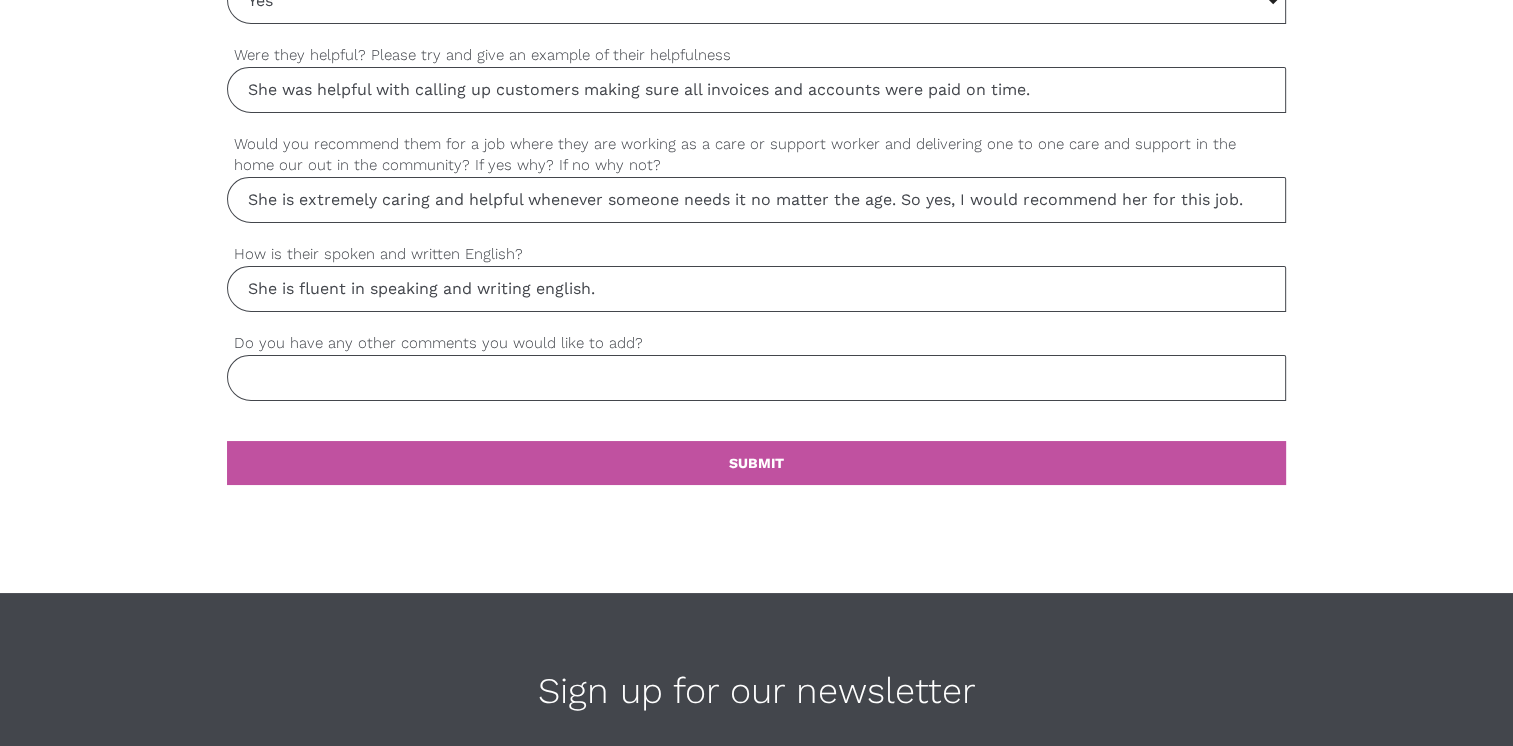 type on "I" 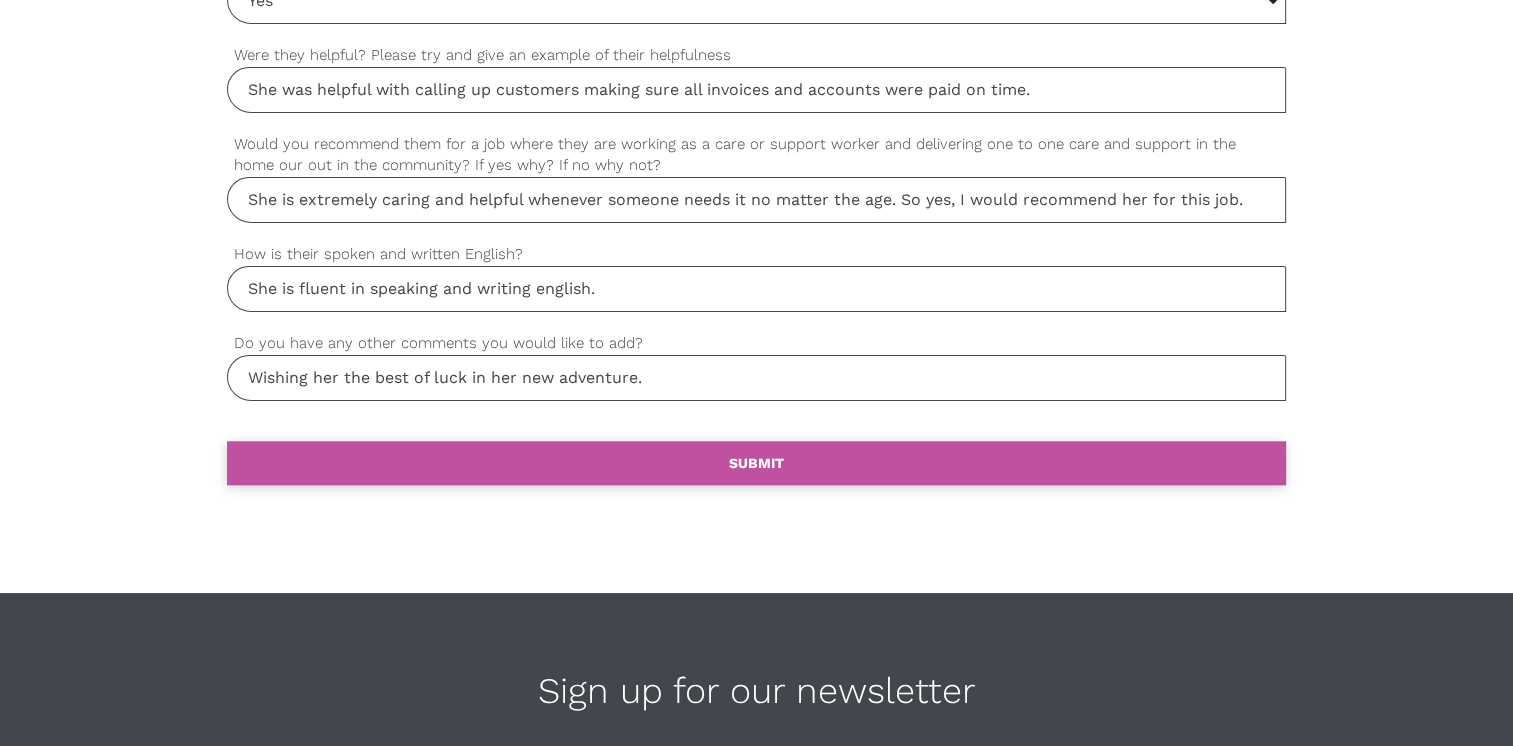type on "Wishing her the best of luck in her new adventure." 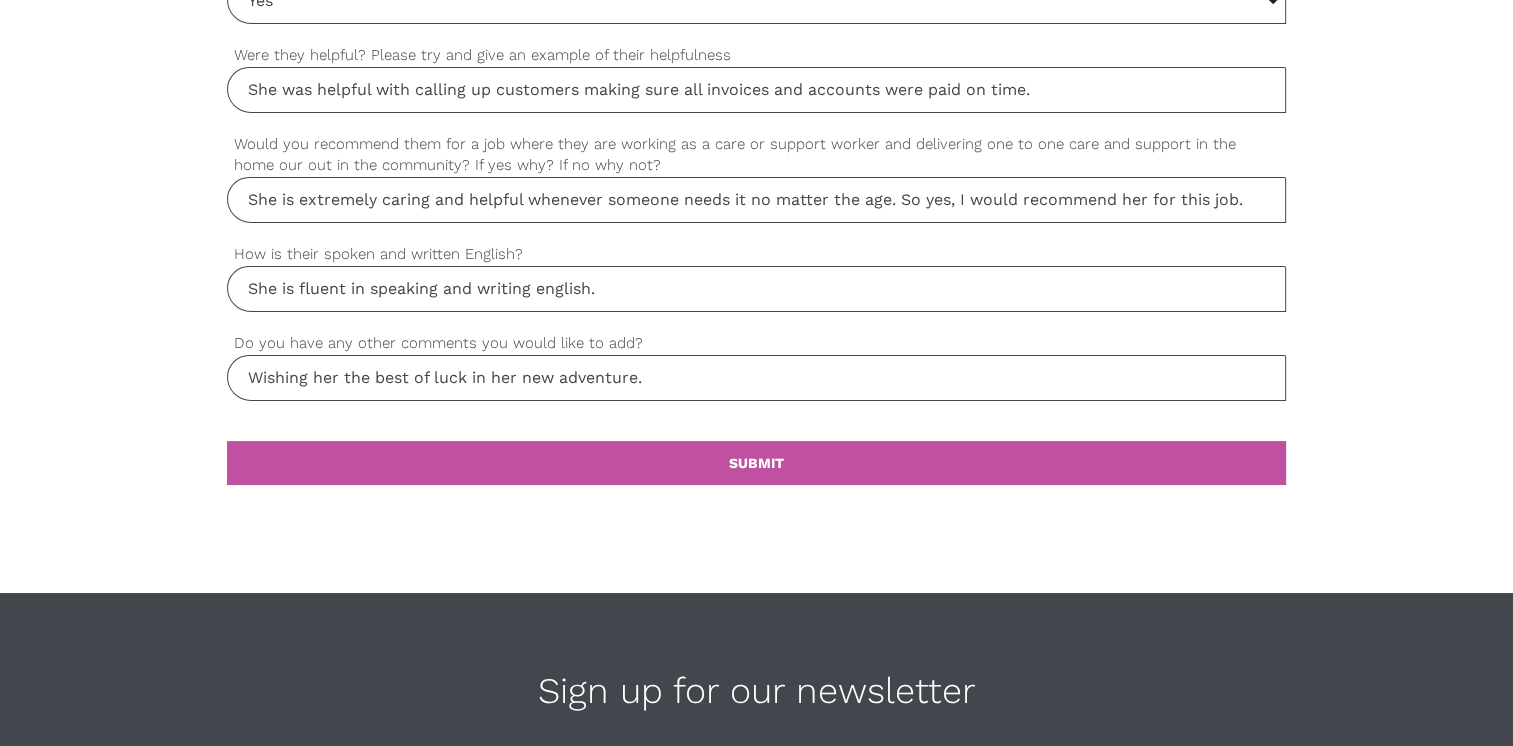 click on "settings     SUBMIT" at bounding box center (756, 487) 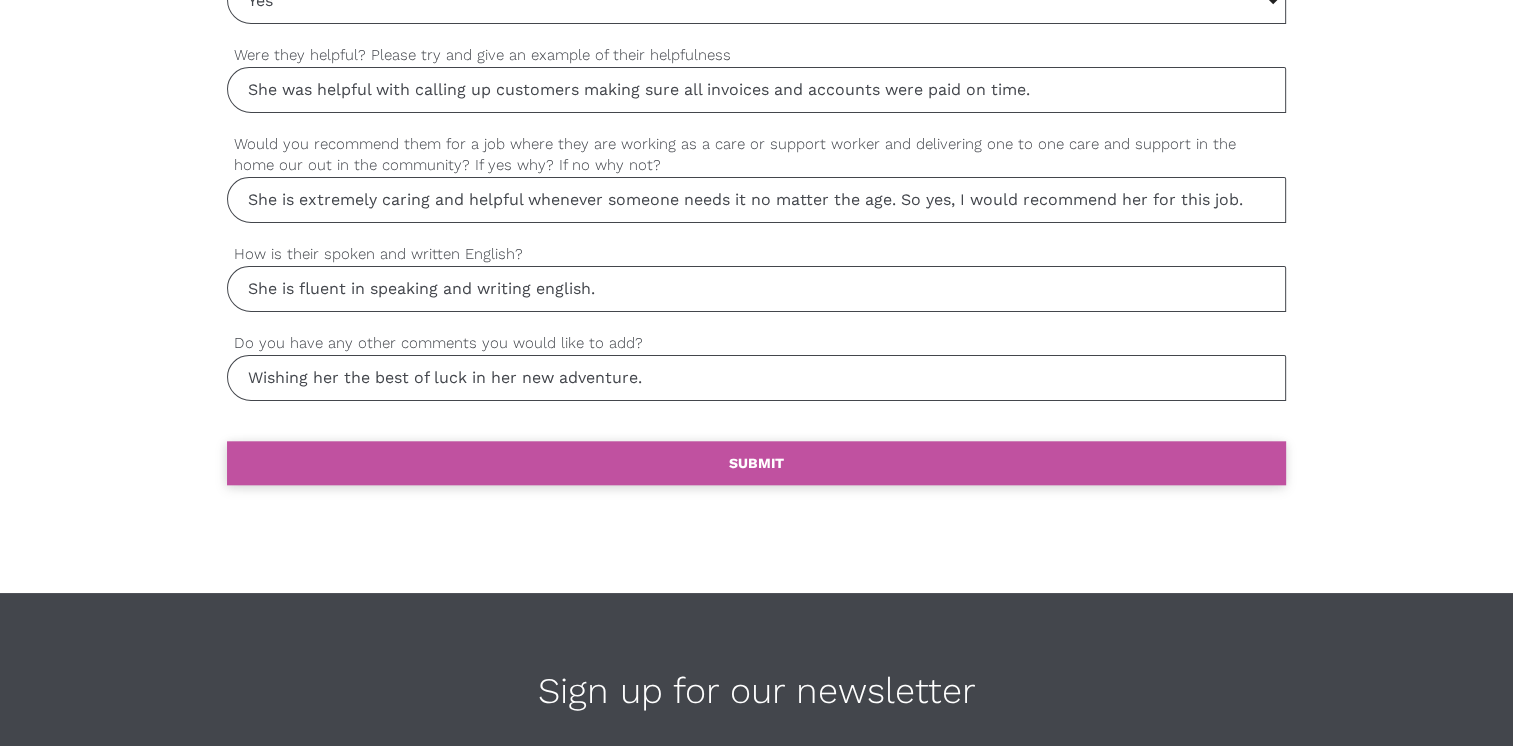 click on "settings     SUBMIT" at bounding box center [756, 463] 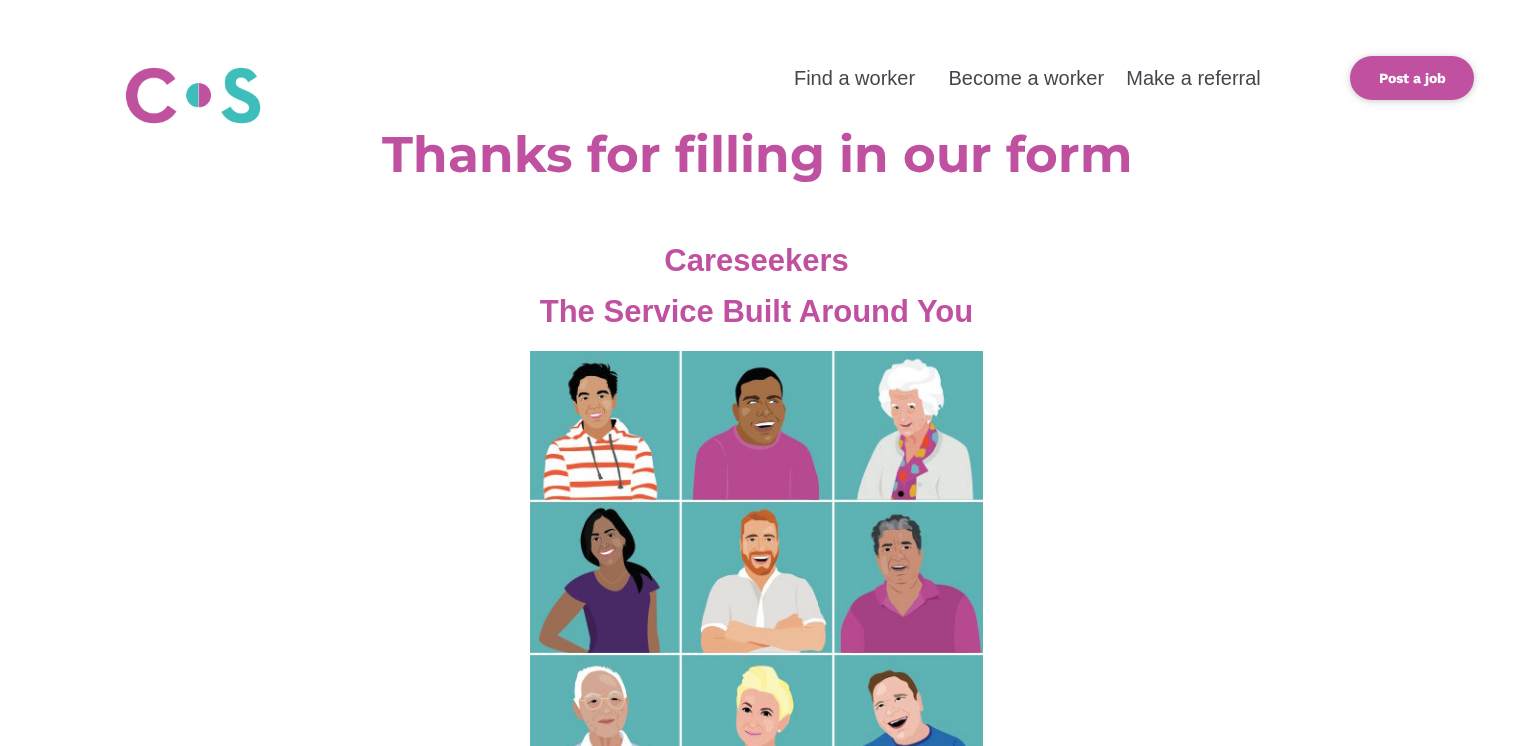 scroll, scrollTop: 0, scrollLeft: 0, axis: both 